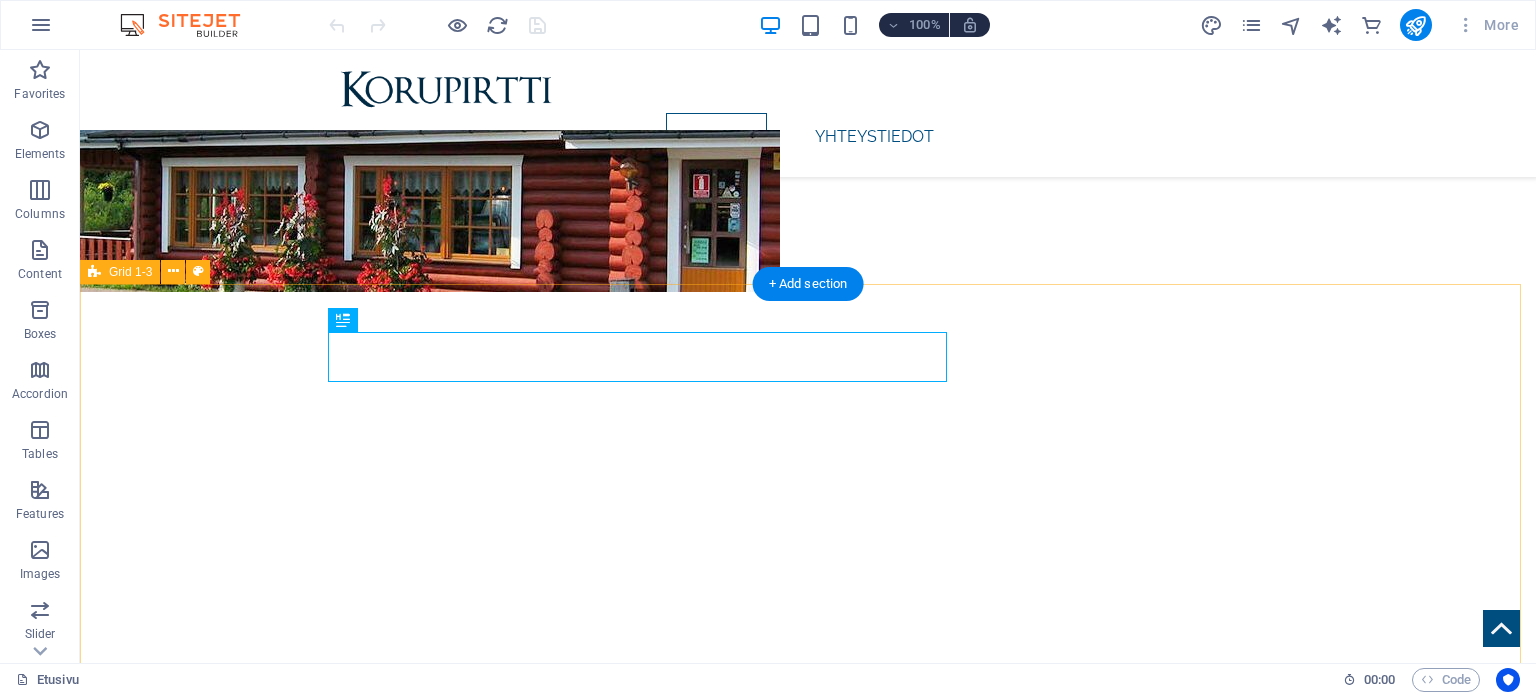 scroll, scrollTop: 346, scrollLeft: 0, axis: vertical 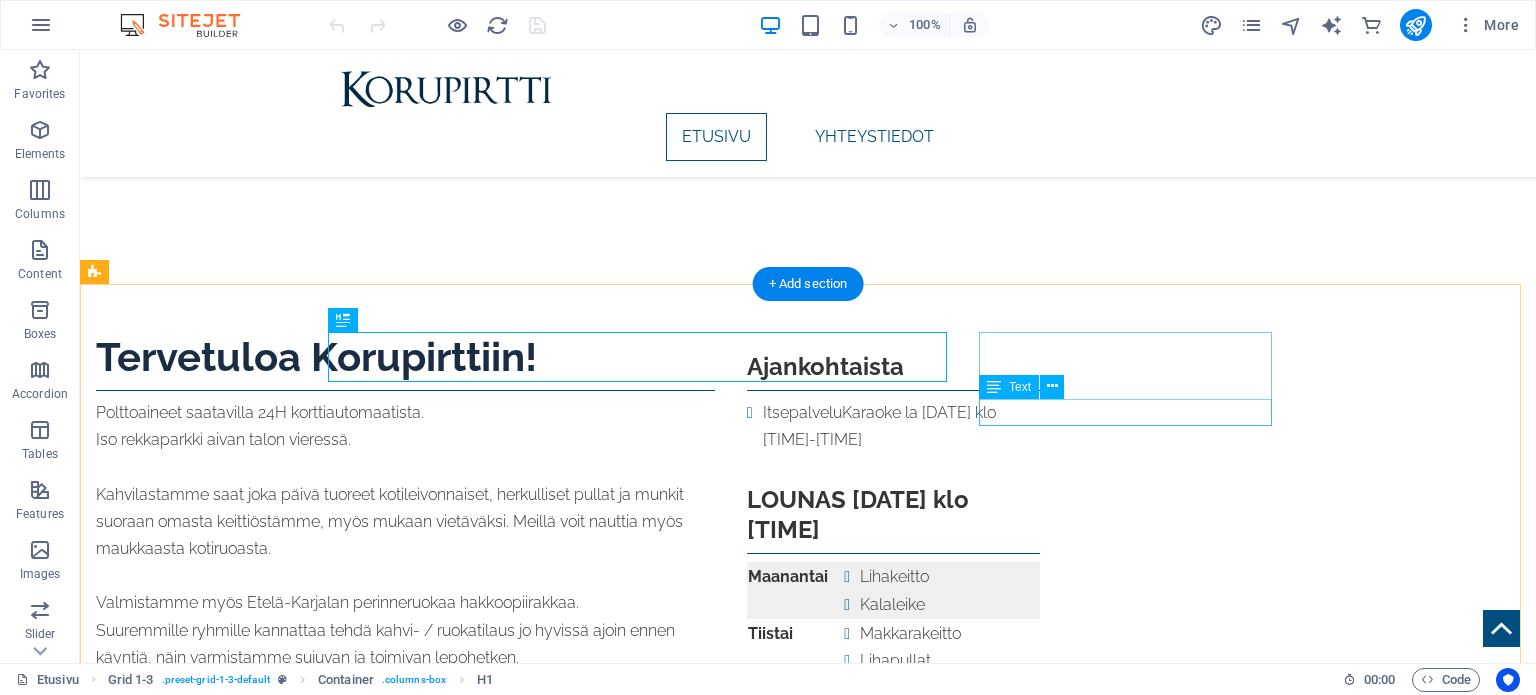 click on "ItsepalveluKaraoke la [DATE] klo [TIME]-[TIME]" at bounding box center [893, 426] 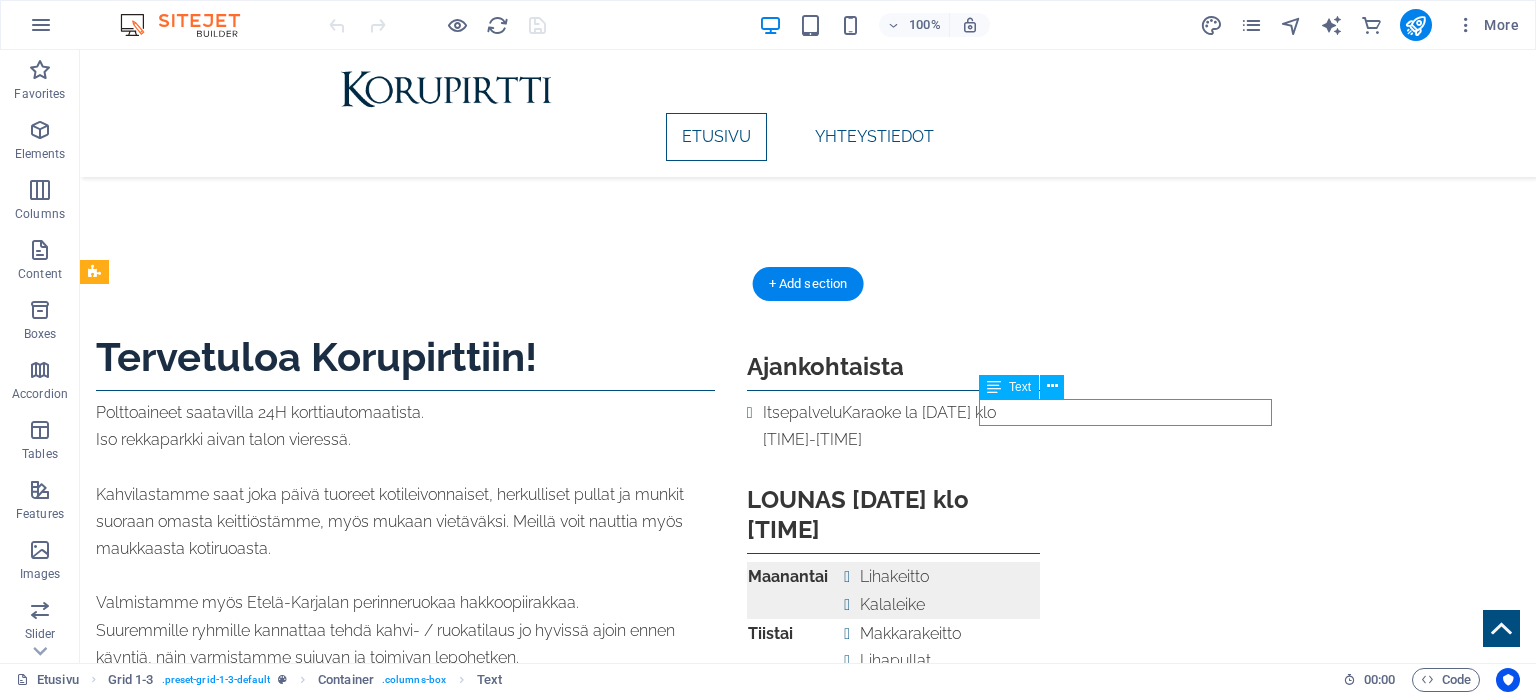 click on "ItsepalveluKaraoke la [DATE] klo [TIME]-[TIME]" at bounding box center [893, 426] 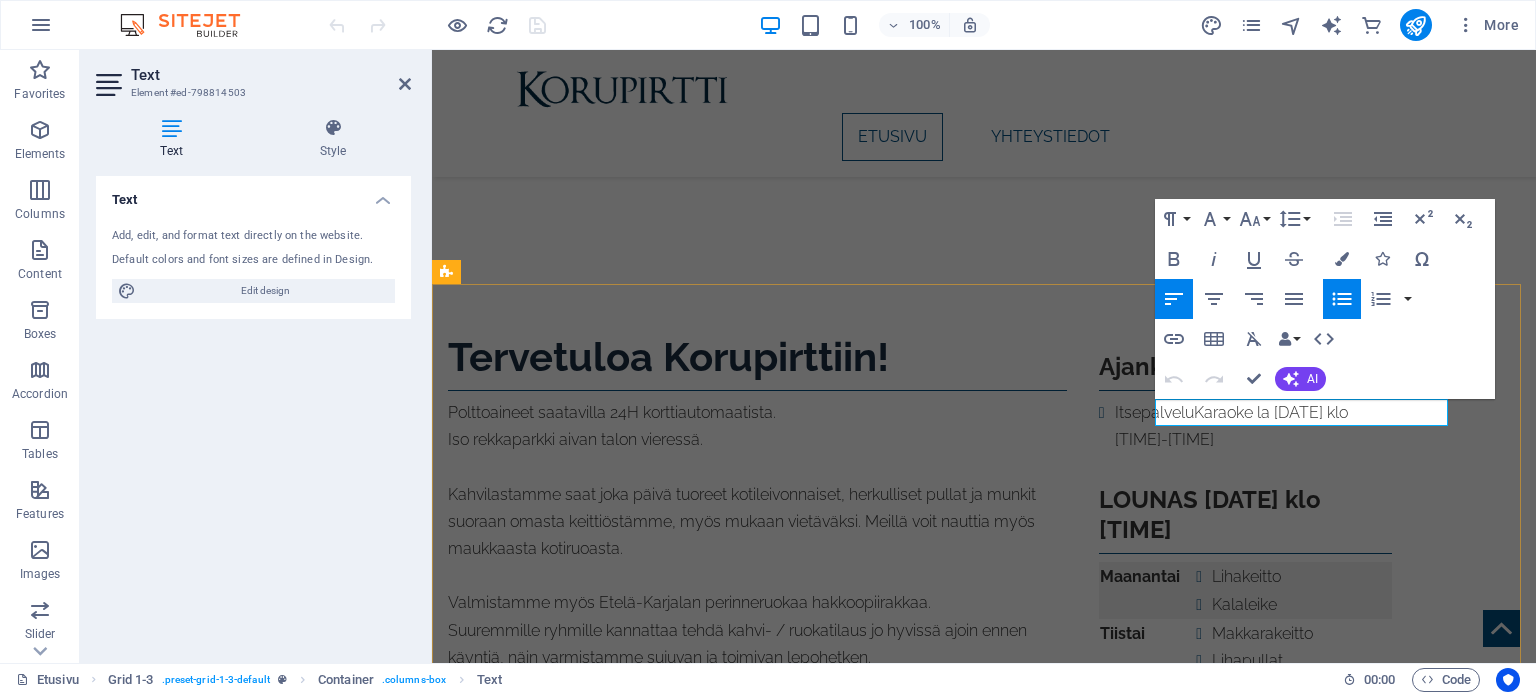 click on "ItsepalveluKaraoke la [DATE] klo [TIME]-[TIME]" at bounding box center [1253, 426] 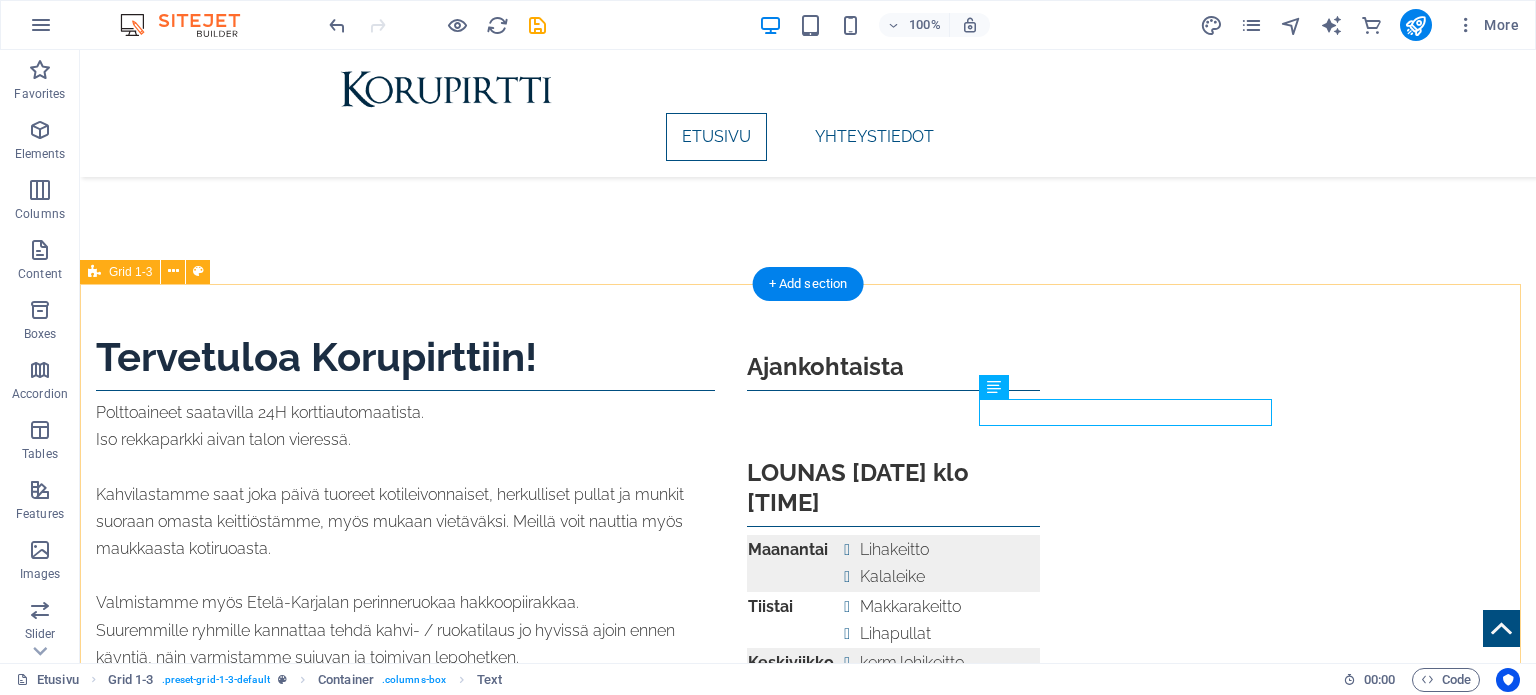 click on "Maanantai Lihakeitto Kalaleike  Tiistai Makkarakeitto Lihapullat  Keskiviikko kerm.lohikeitto Makaronilaatikko  Torstai Hernekeitto Nyhtöpossu  Perjantai Riistakeitto Pizza [TIME]-[TIME]  Lauantai Kermainen lohikeitto" at bounding box center [808, 644] 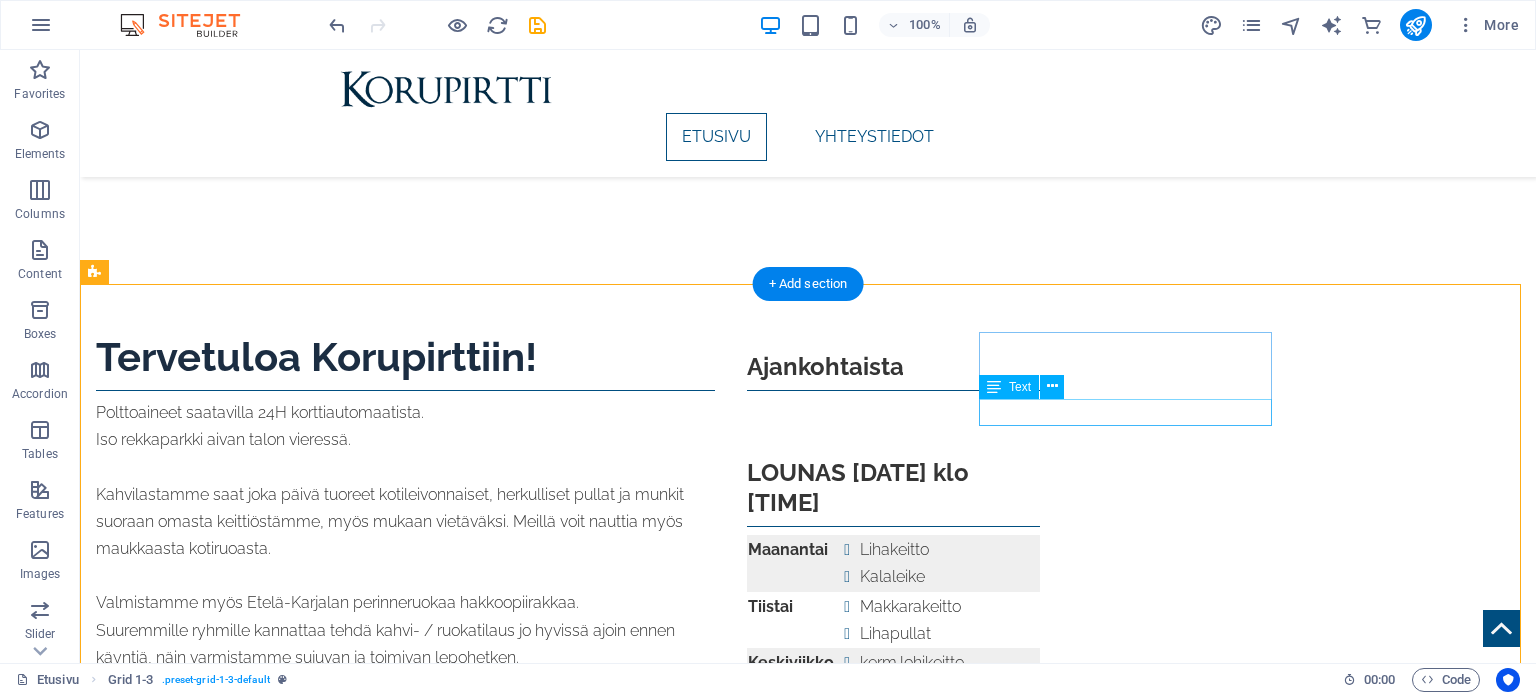click at bounding box center (893, 412) 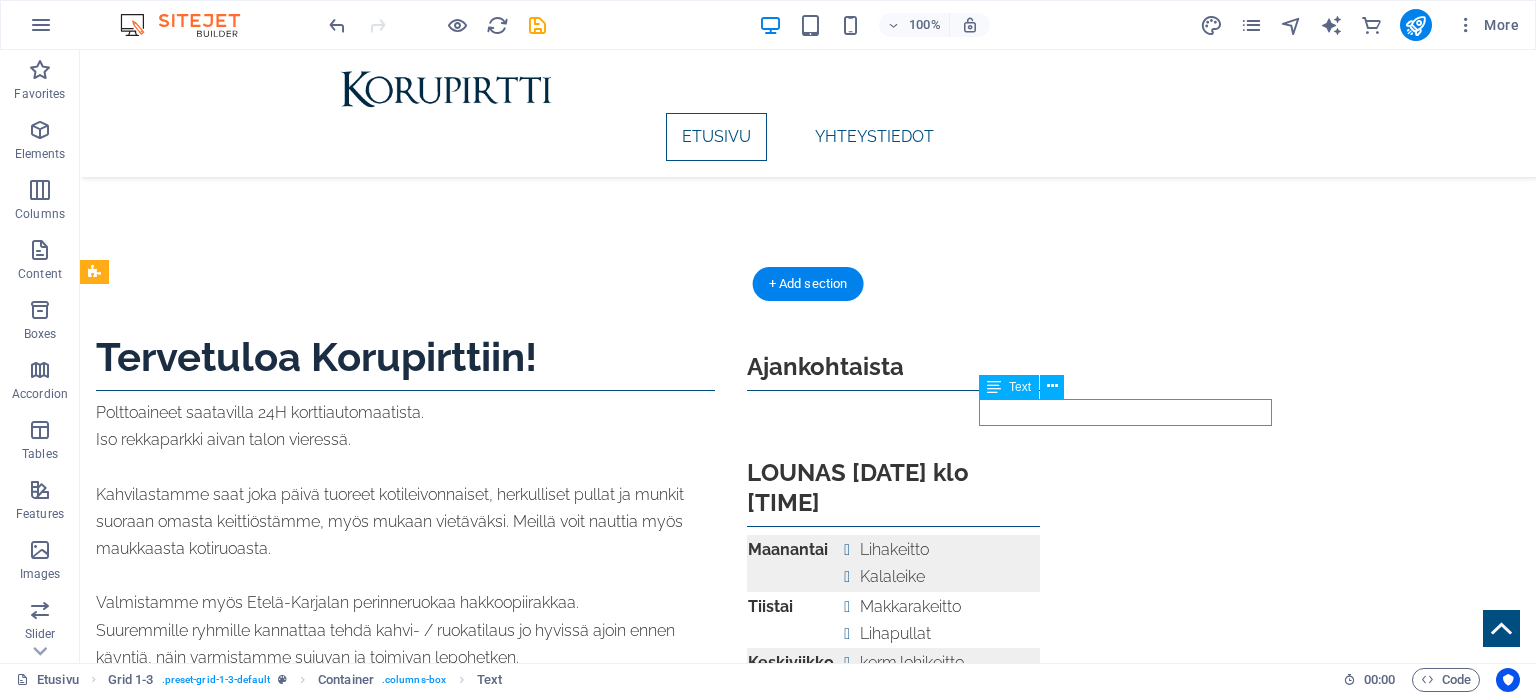 click at bounding box center (893, 412) 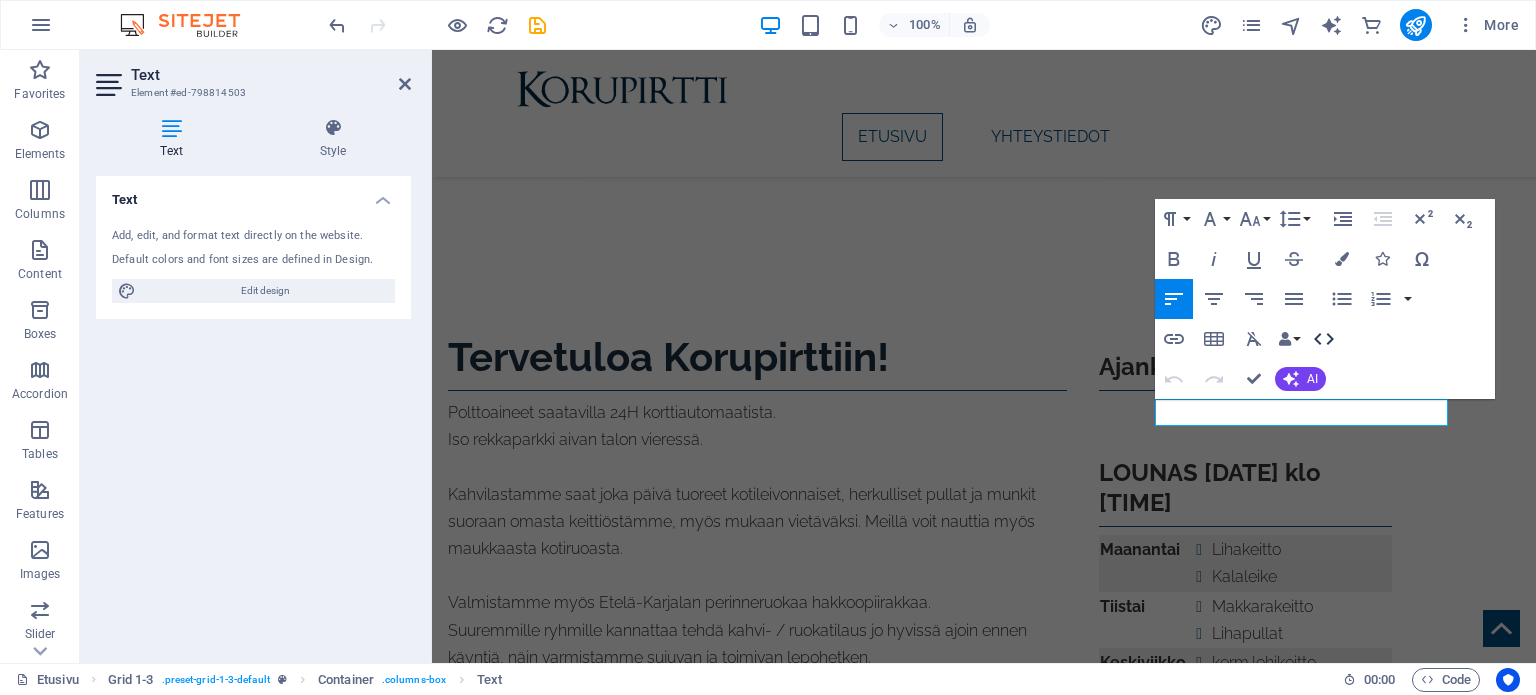 click 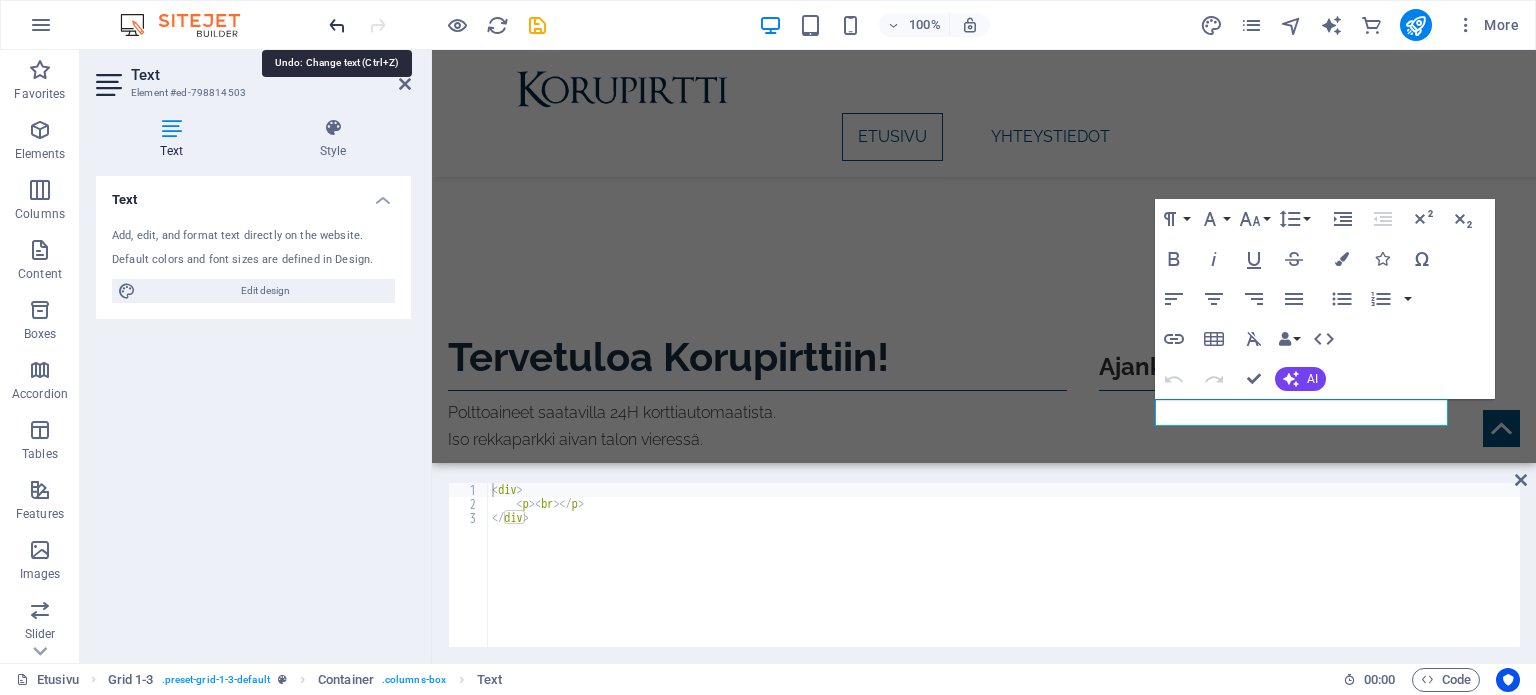 click at bounding box center [337, 25] 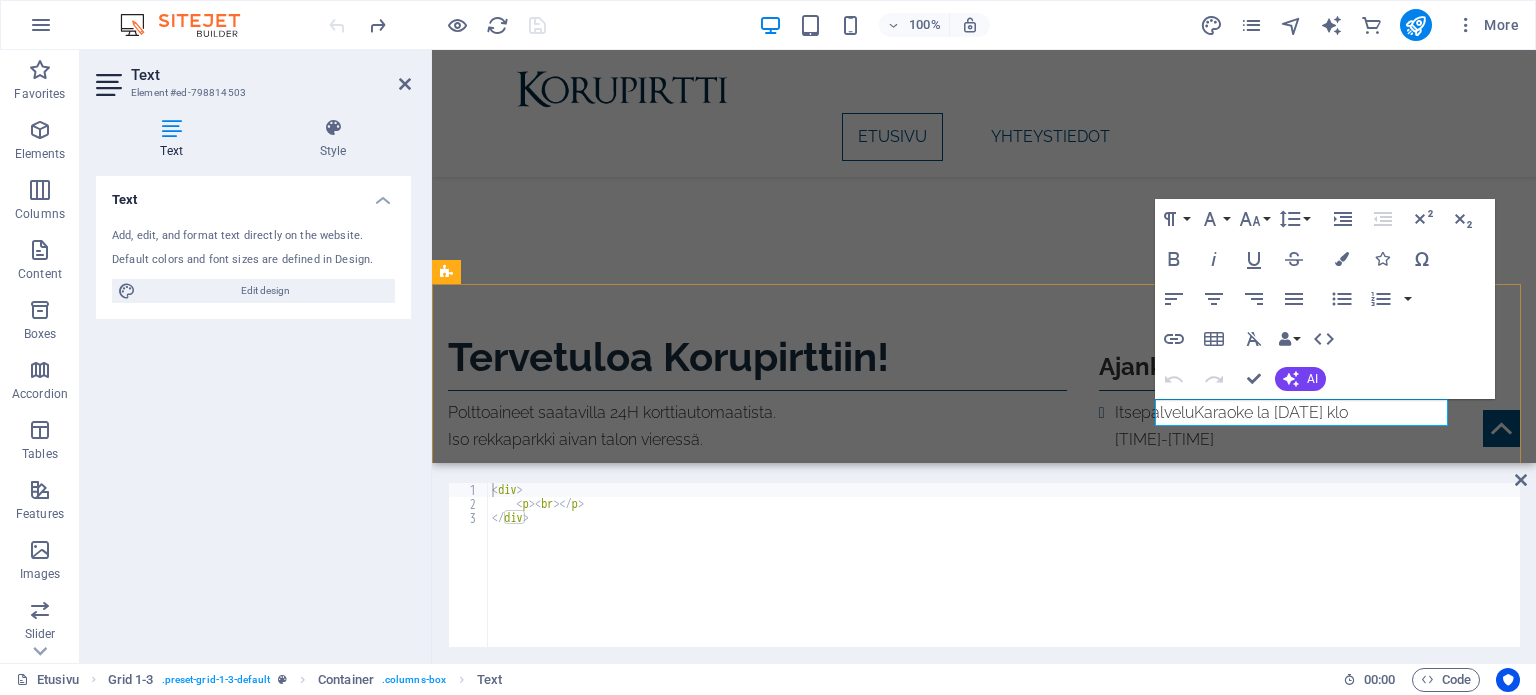click on "ItsepalveluKaraoke la [DATE] klo [TIME]-[TIME]" at bounding box center [1245, 426] 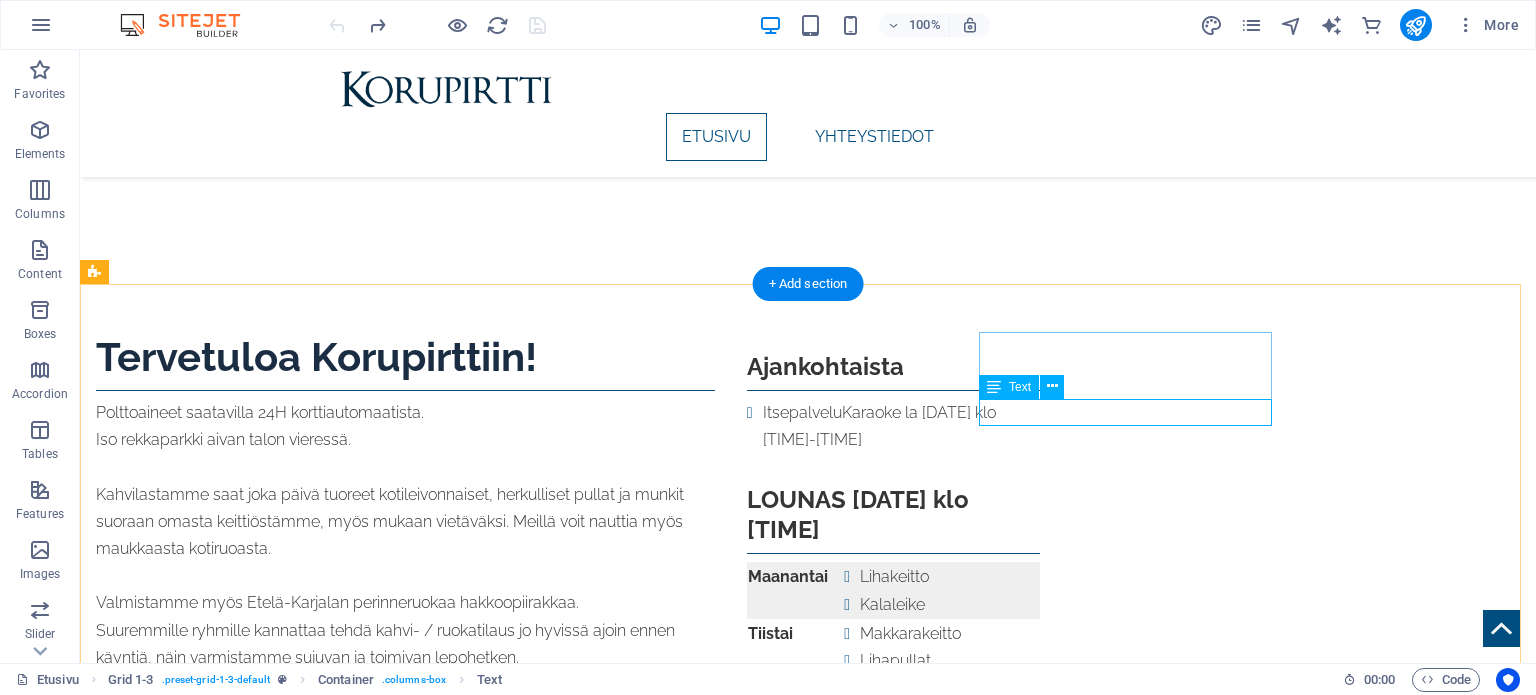 click on "ItsepalveluKaraoke la [DATE] klo [TIME]-[TIME]" at bounding box center (893, 426) 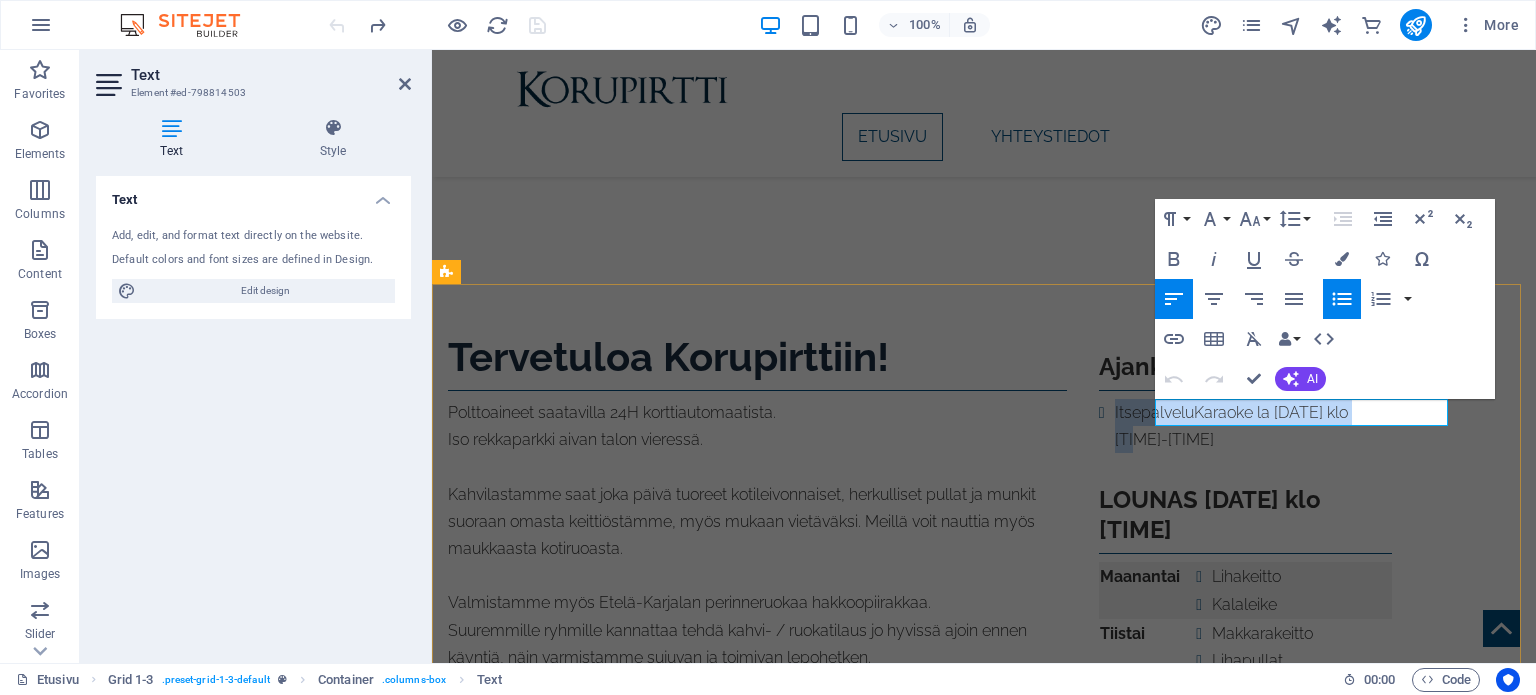 drag, startPoint x: 1426, startPoint y: 412, endPoint x: 1172, endPoint y: 417, distance: 254.04921 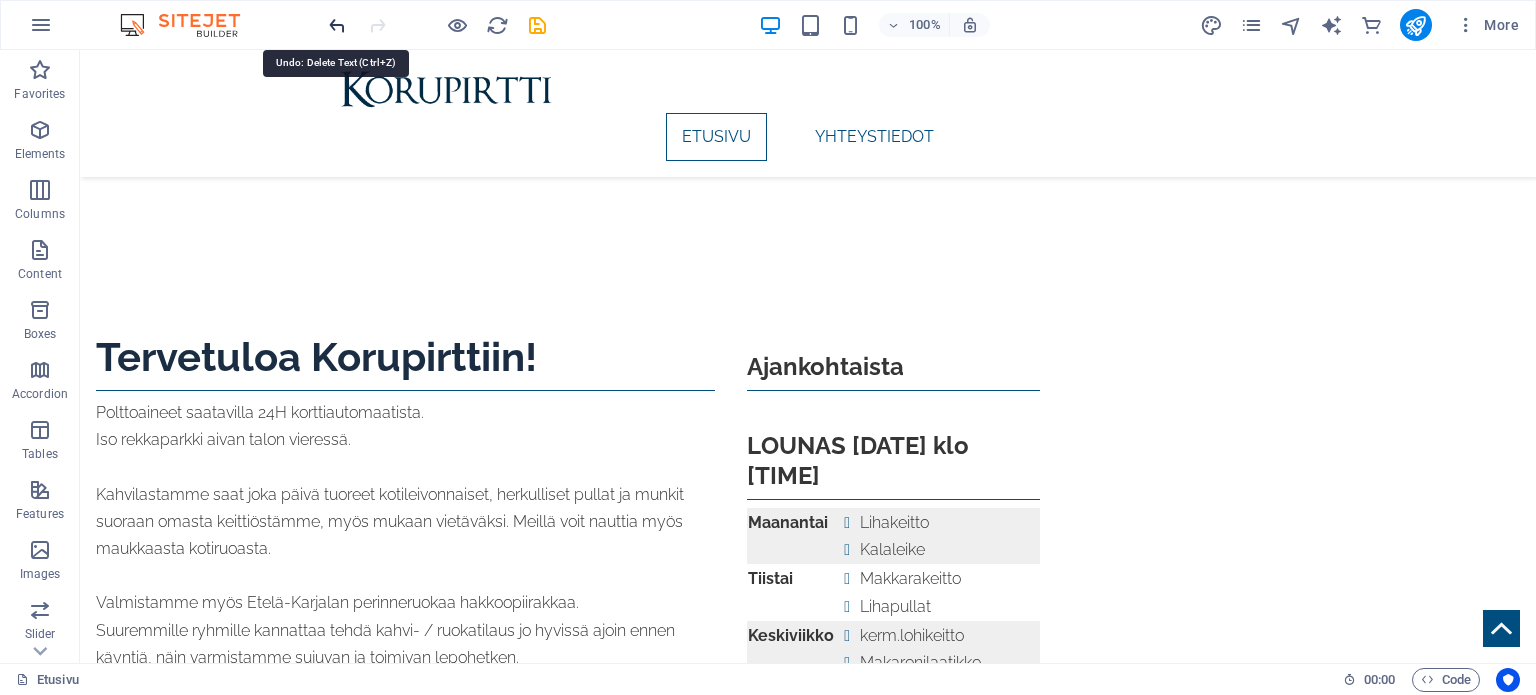 click at bounding box center (337, 25) 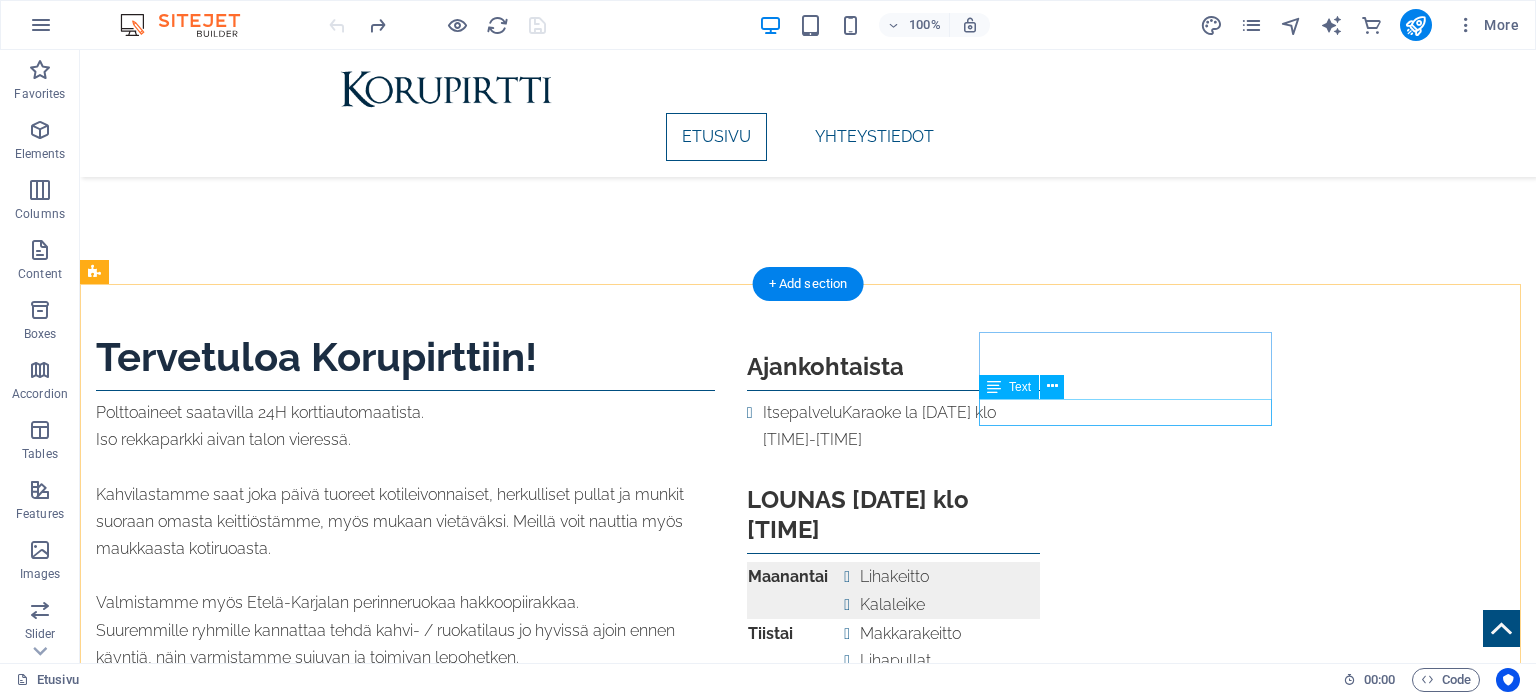 click on "ItsepalveluKaraoke la [DATE] klo [TIME]-[TIME]" at bounding box center (893, 426) 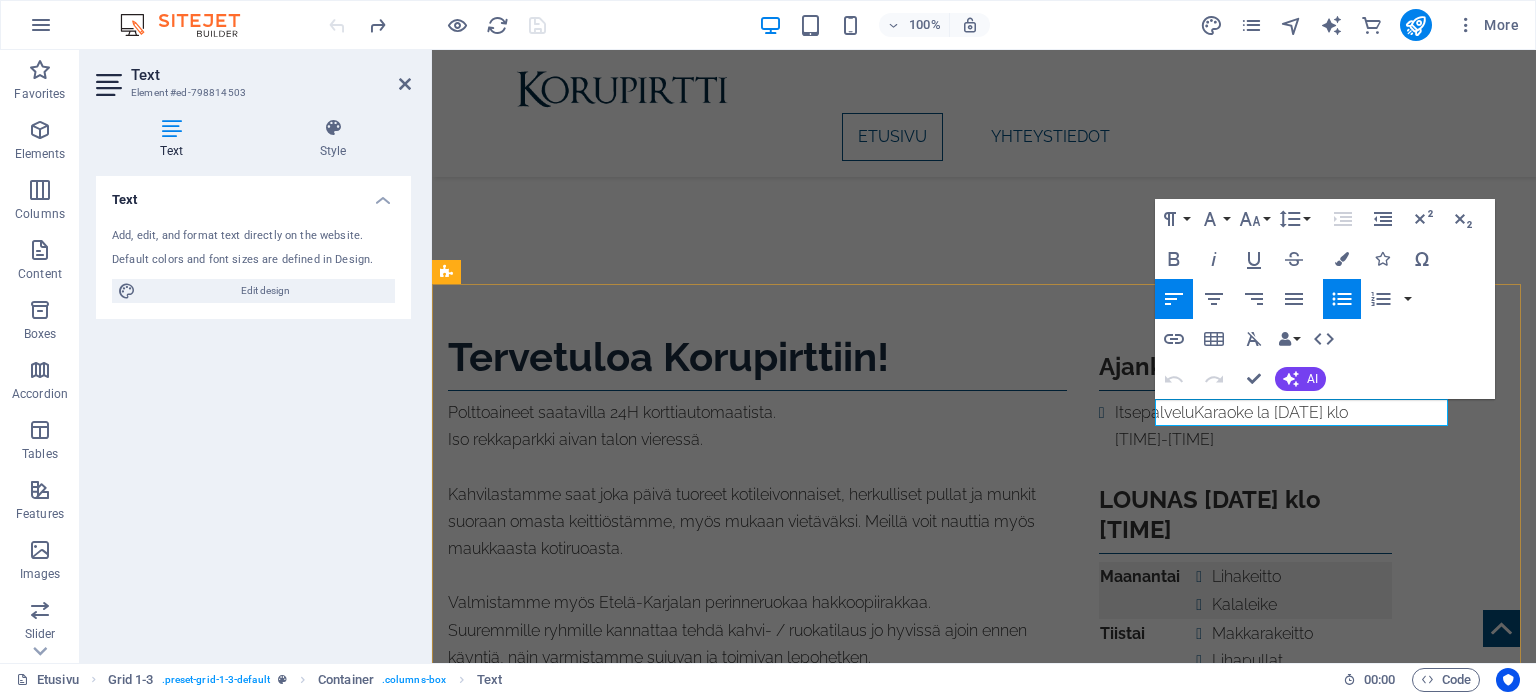click on "ItsepalveluKaraoke la [DATE] klo [TIME]-[TIME]" at bounding box center [1253, 426] 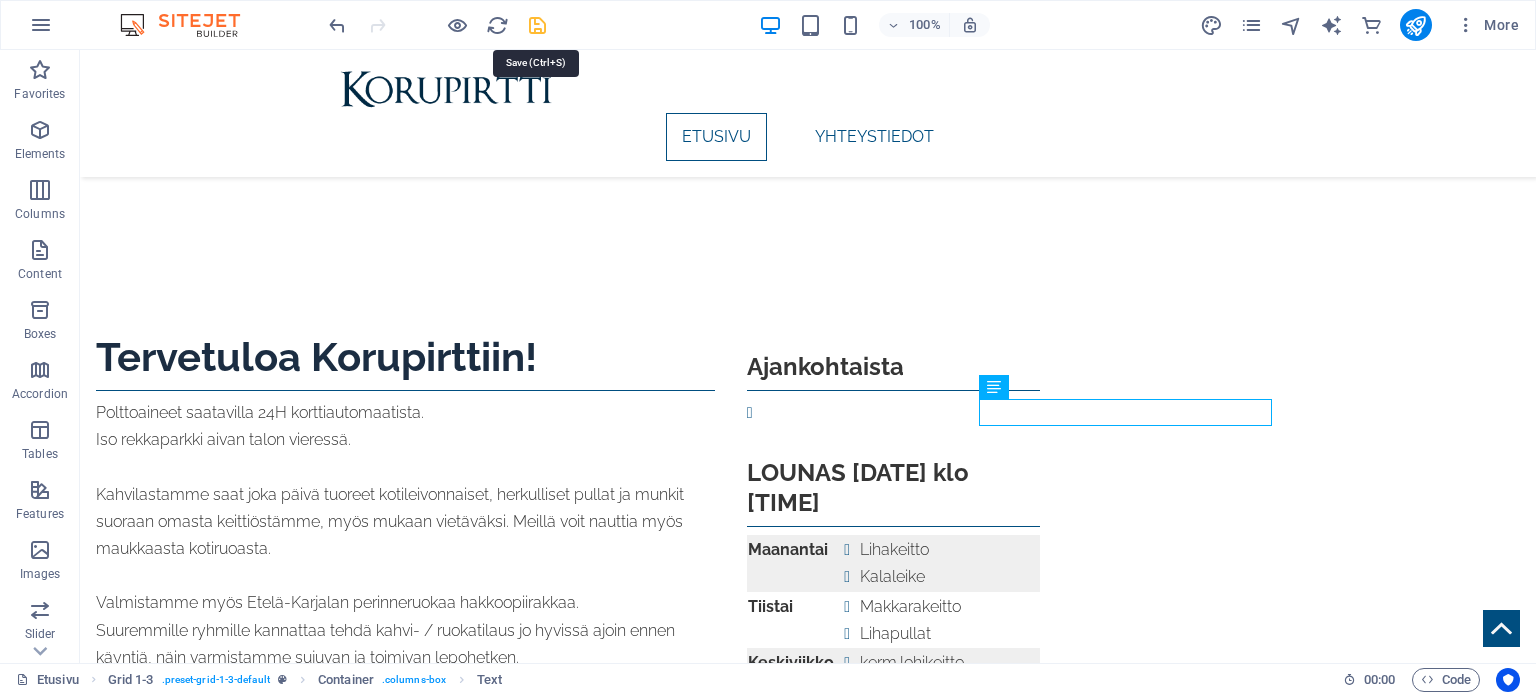 click at bounding box center [537, 25] 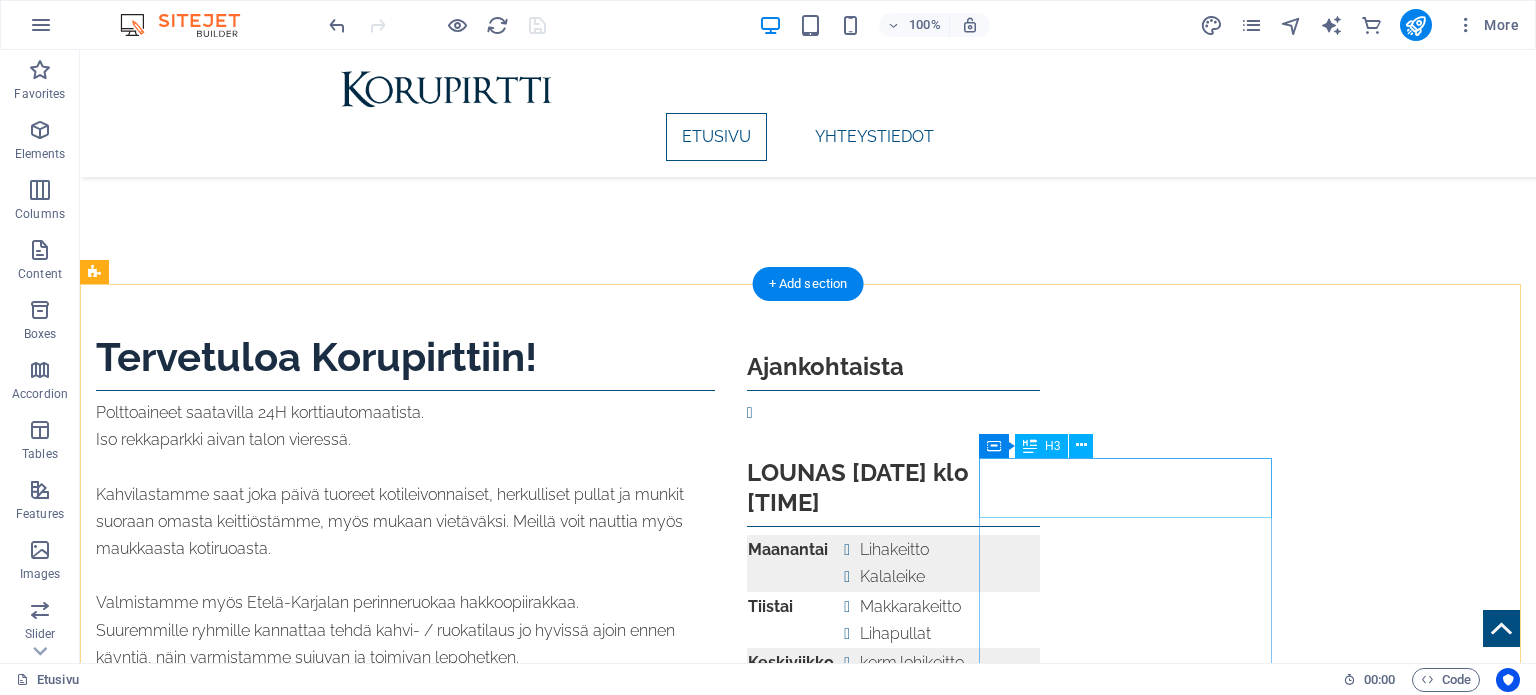 click on "LOUNAS [DATE] klo [TIME]" at bounding box center [893, 488] 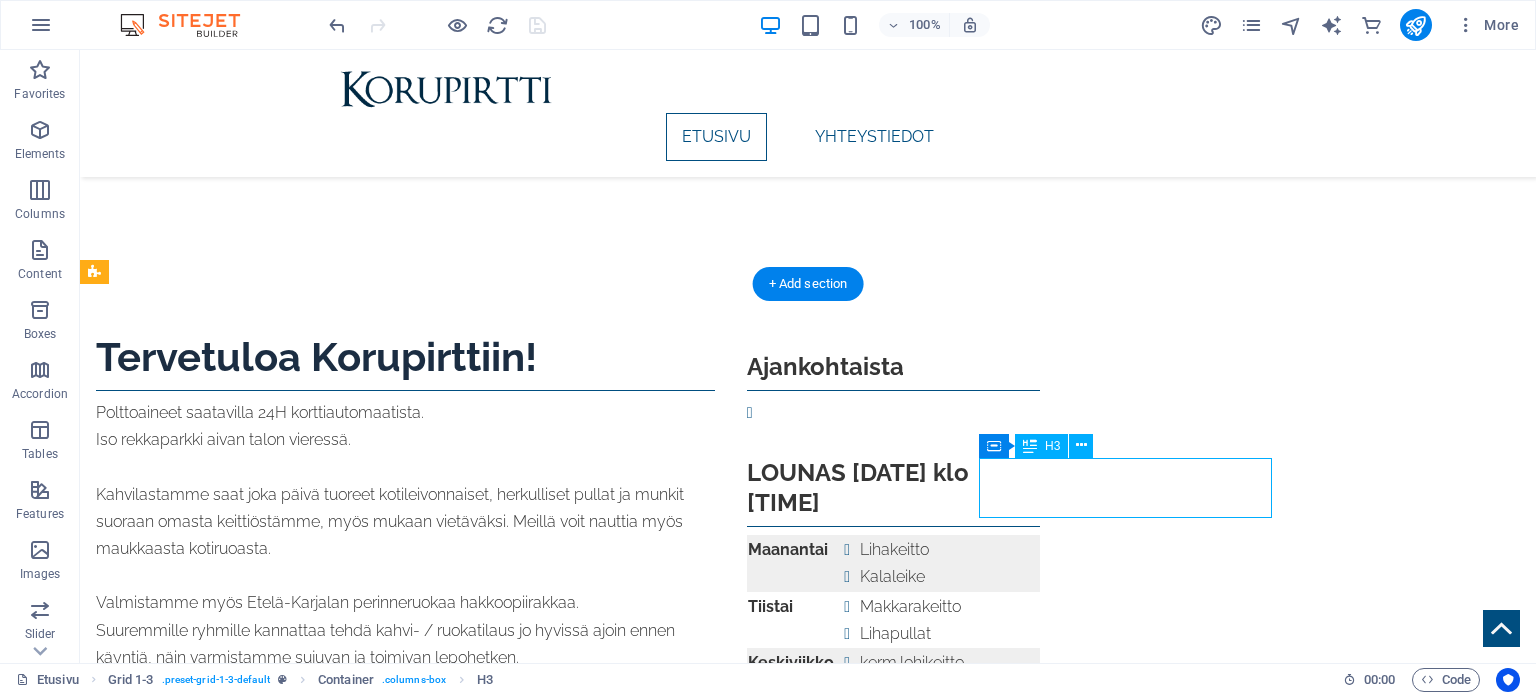 click on "LOUNAS [DATE] klo [TIME]" at bounding box center [893, 488] 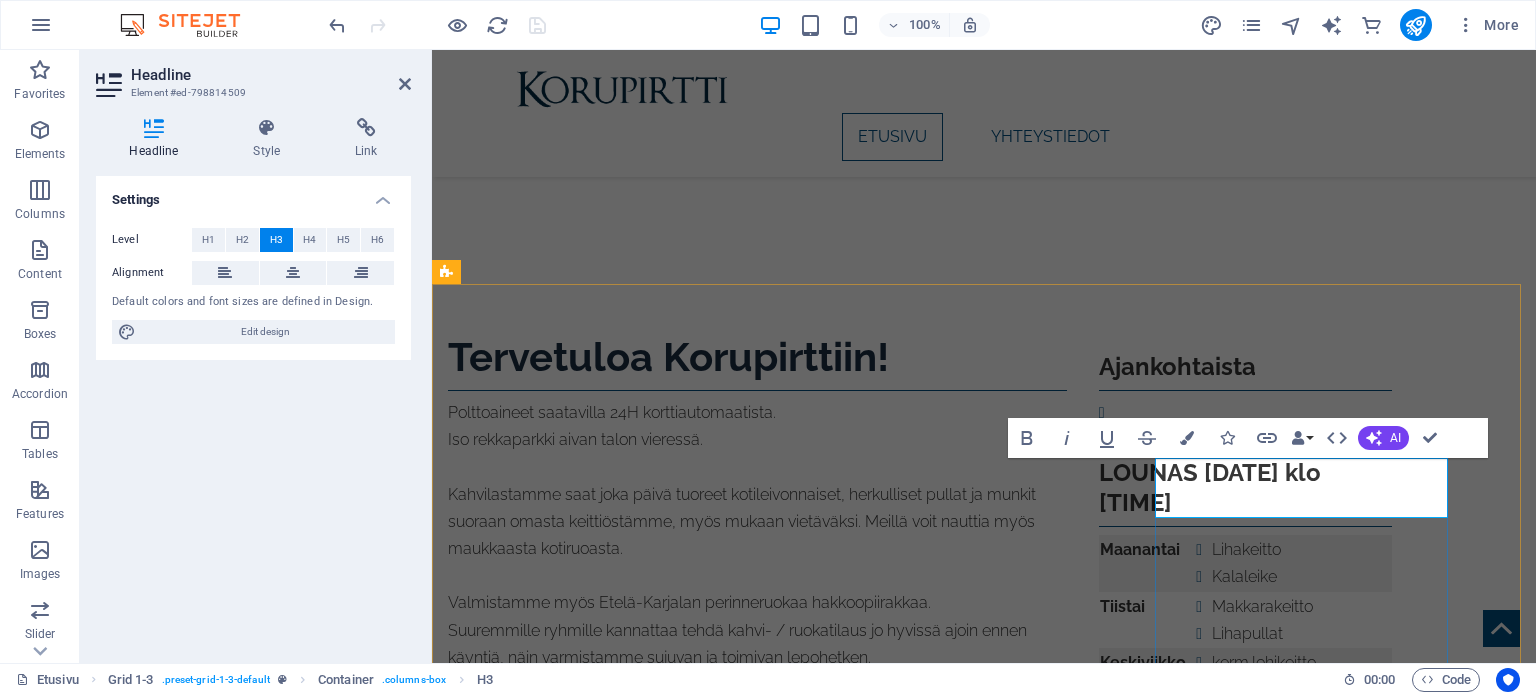 click on "LOUNAS [DATE] klo [TIME]" at bounding box center (1245, 488) 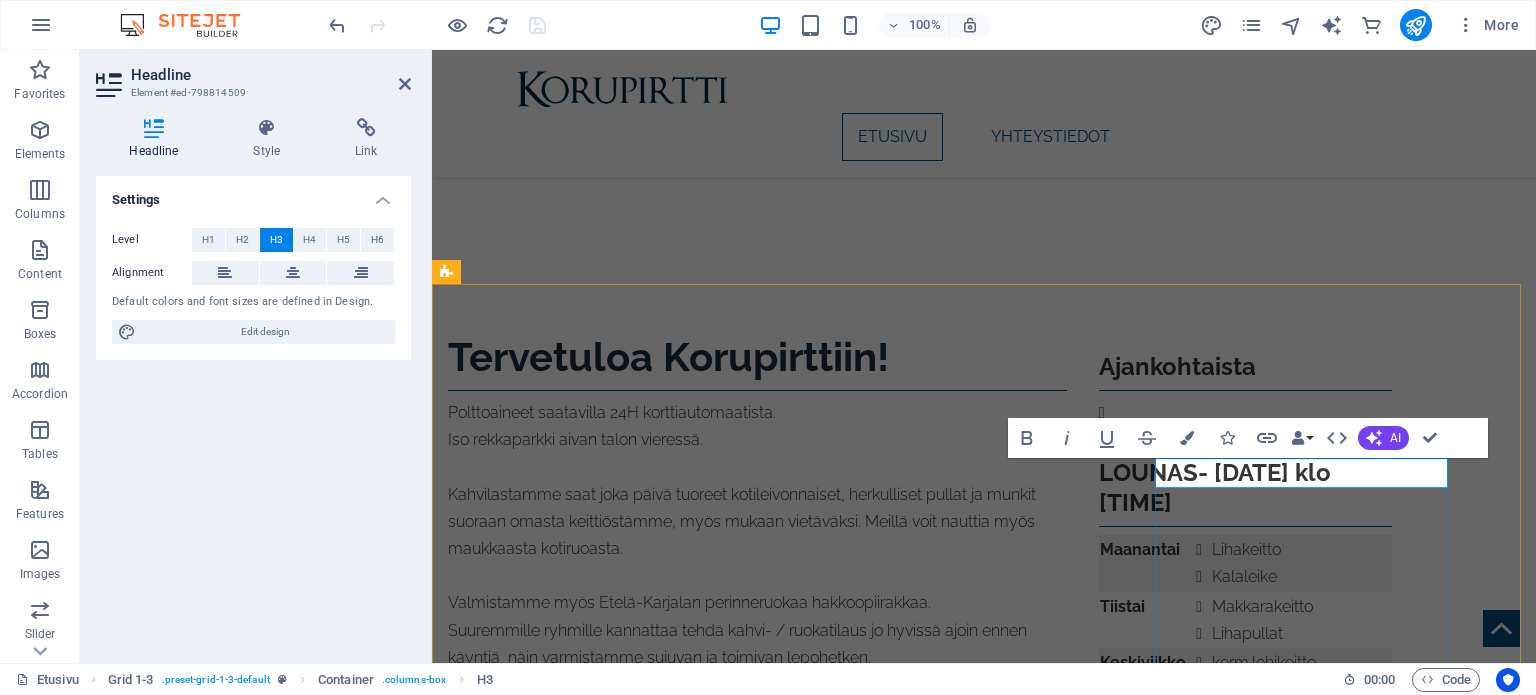 type 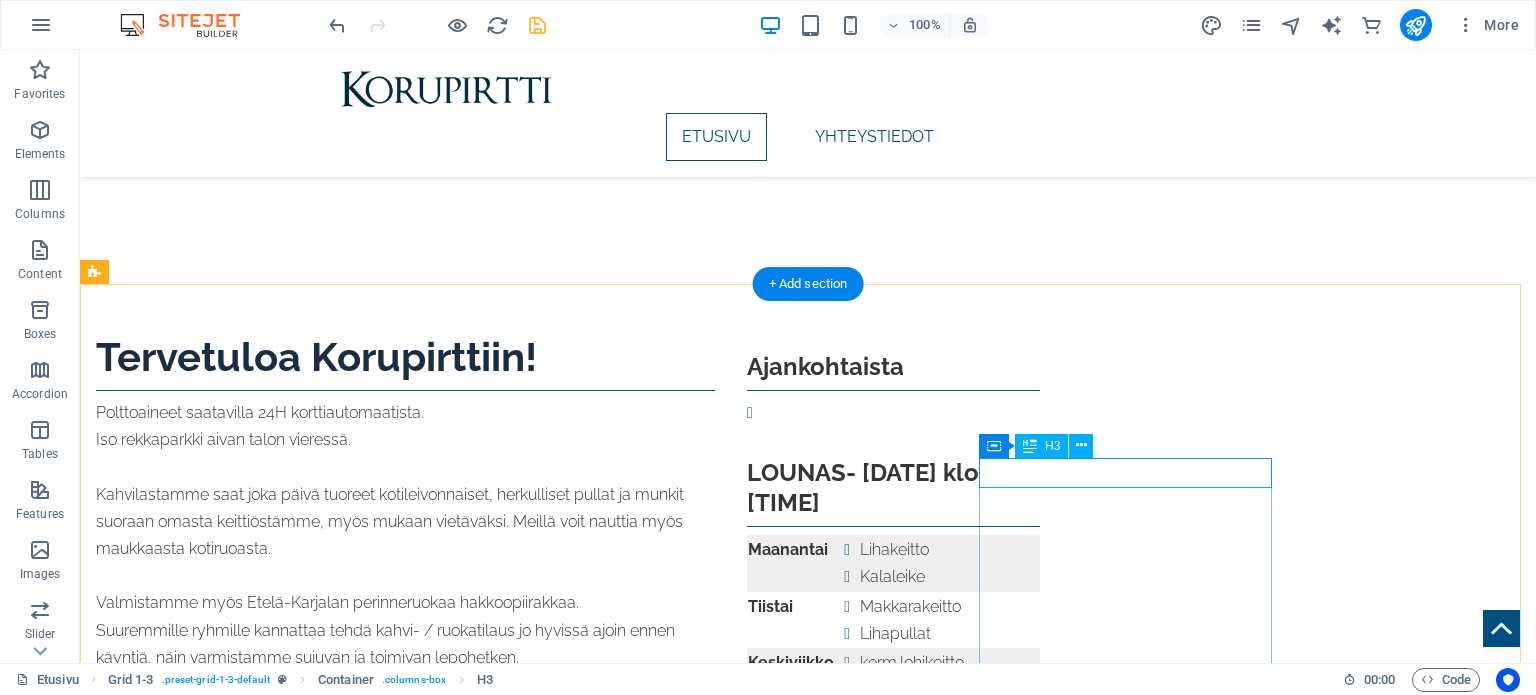 click on "LOUNAS- [DATE] klo [TIME]" at bounding box center [893, 488] 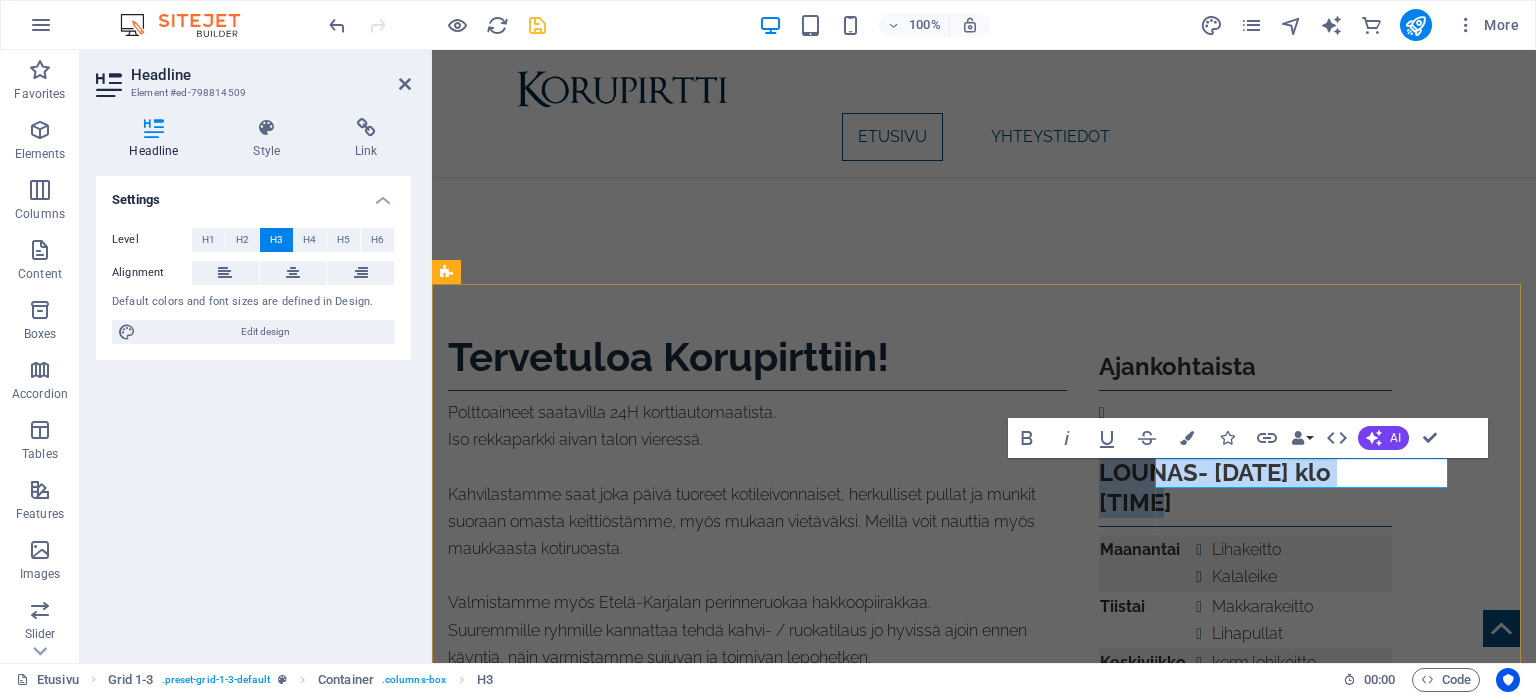 click on "LOUNAS- [DATE] klo [TIME]" at bounding box center [1245, 488] 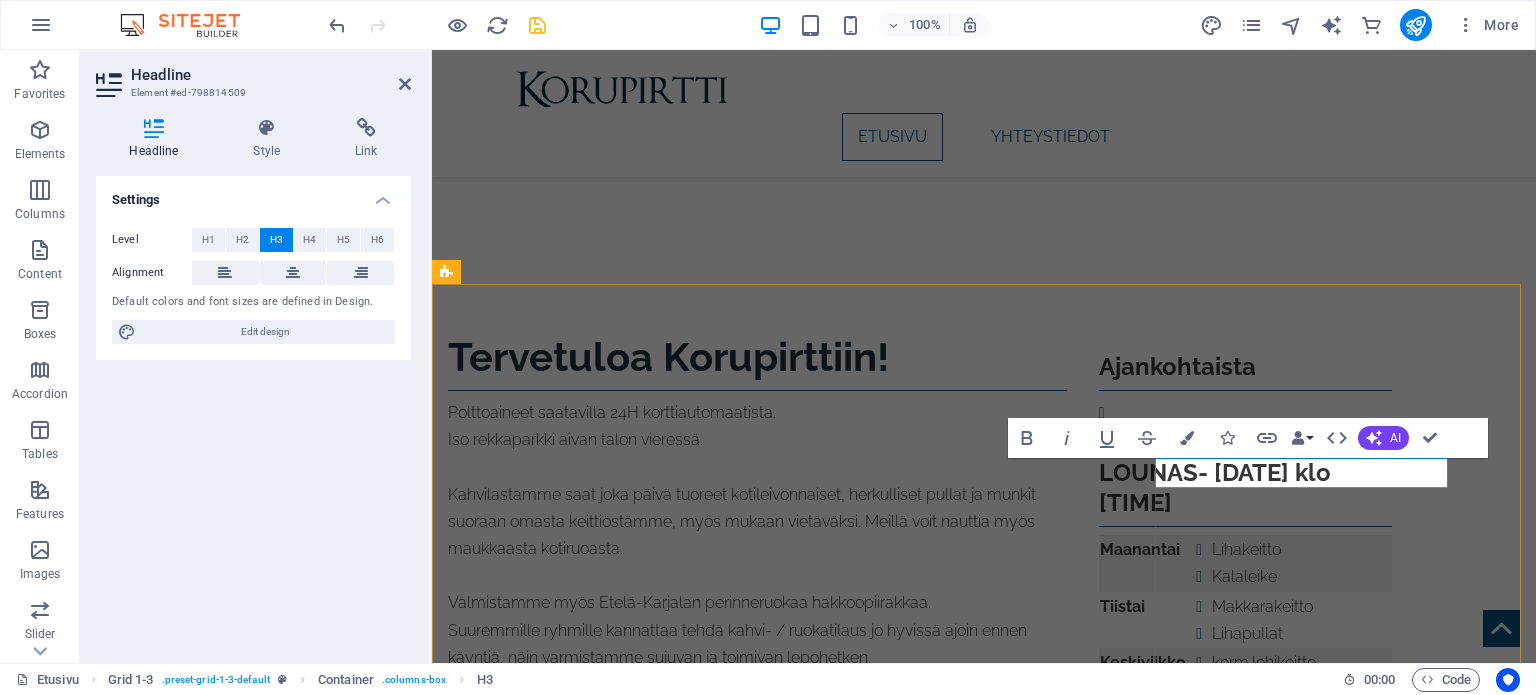 click on "LOUNAS- [DATE] klo [TIME]" at bounding box center (1245, 488) 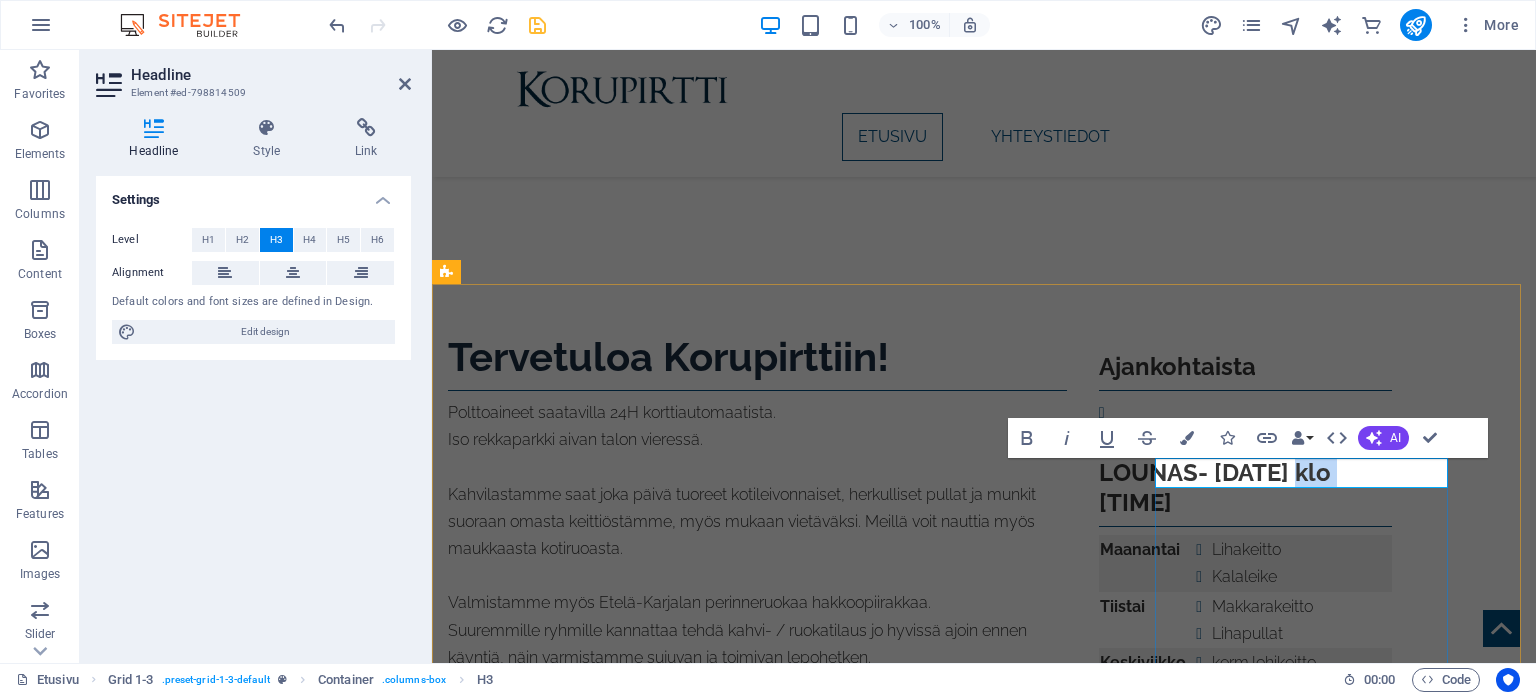 click on "LOUNAS- [DATE] klo [TIME]" at bounding box center [1245, 488] 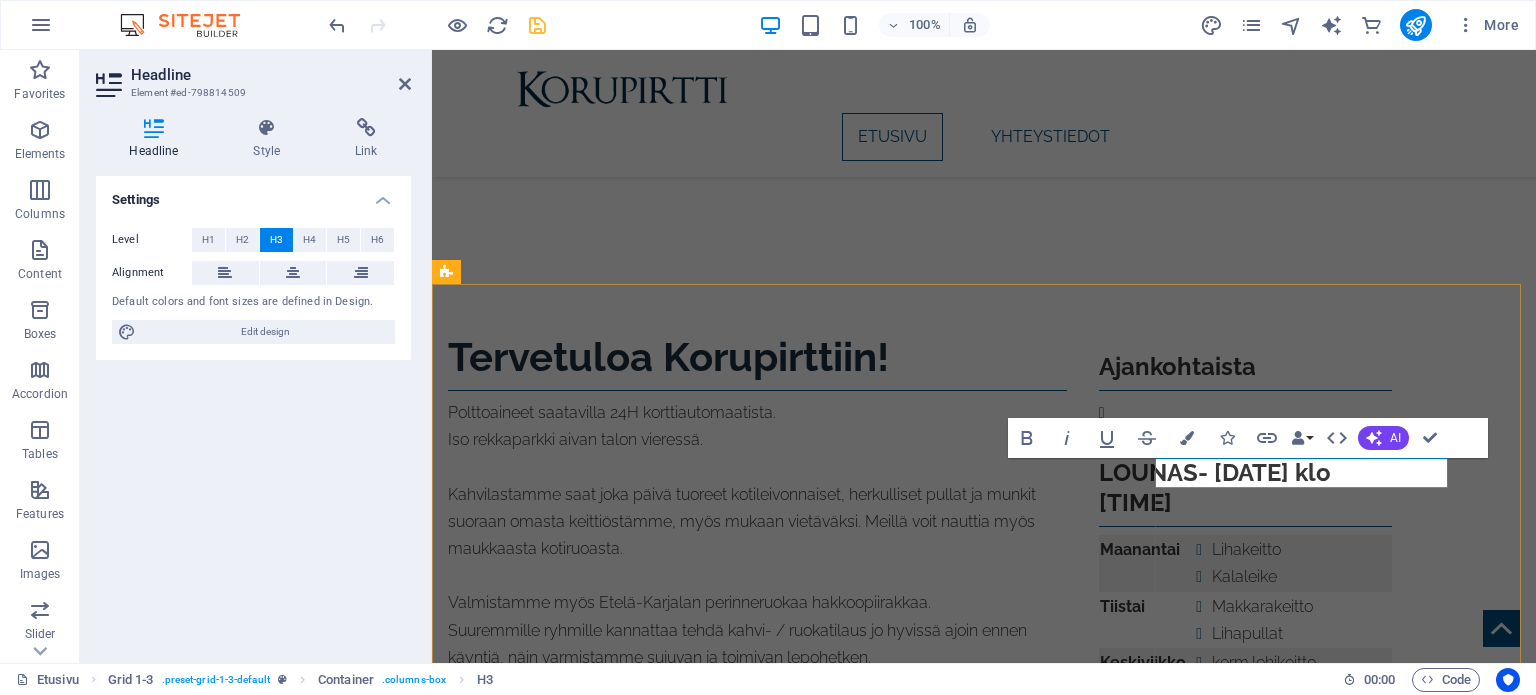 click on "LOUNAS- [DATE] klo [TIME]" at bounding box center (1245, 488) 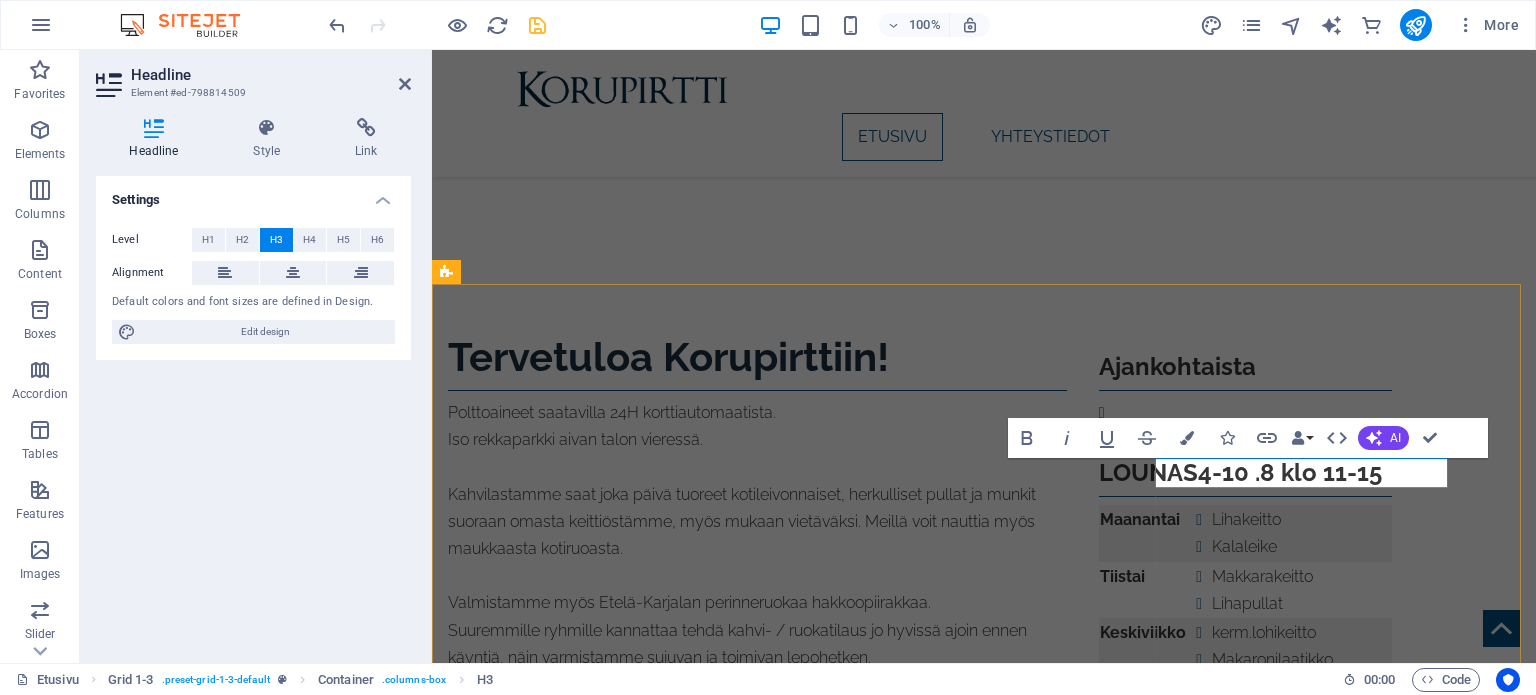 type 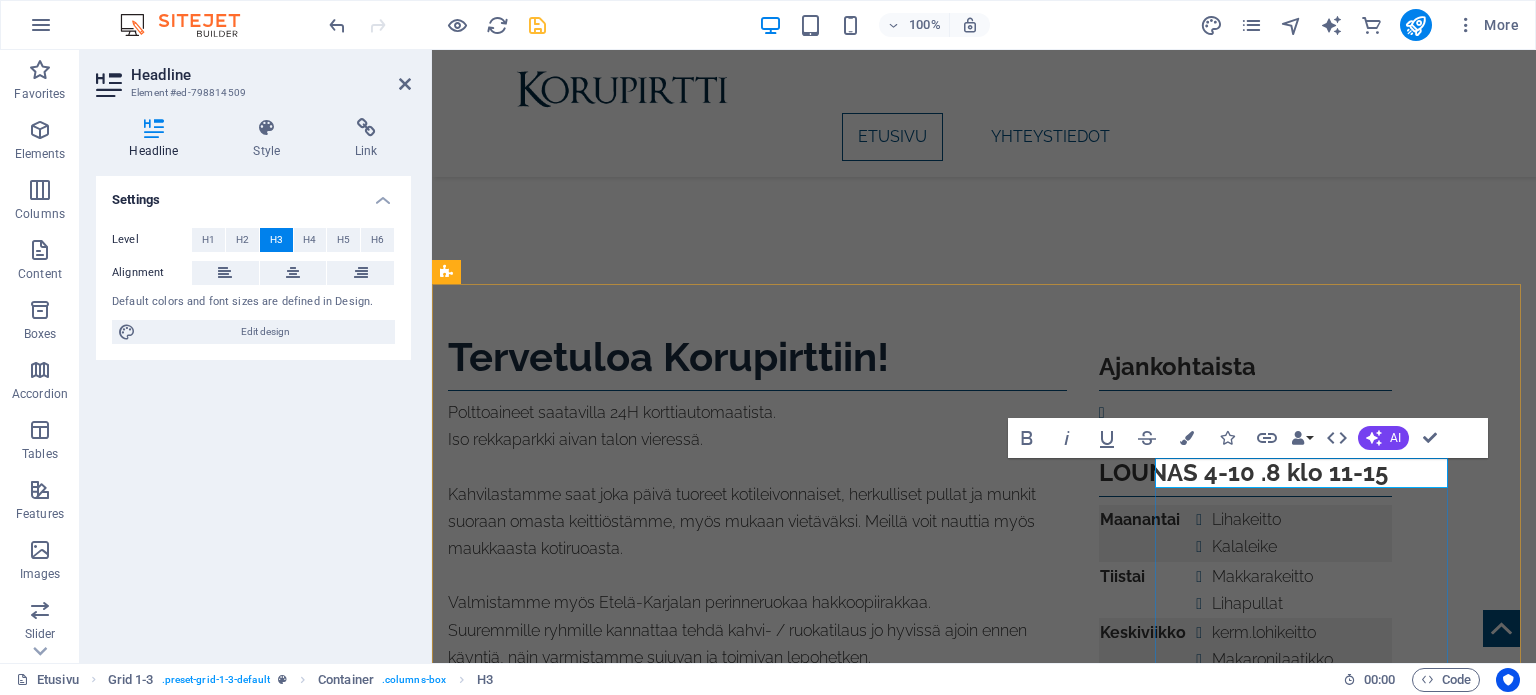 click on "LOUNAS 4-10 .8 klo 11-15" at bounding box center [1245, 473] 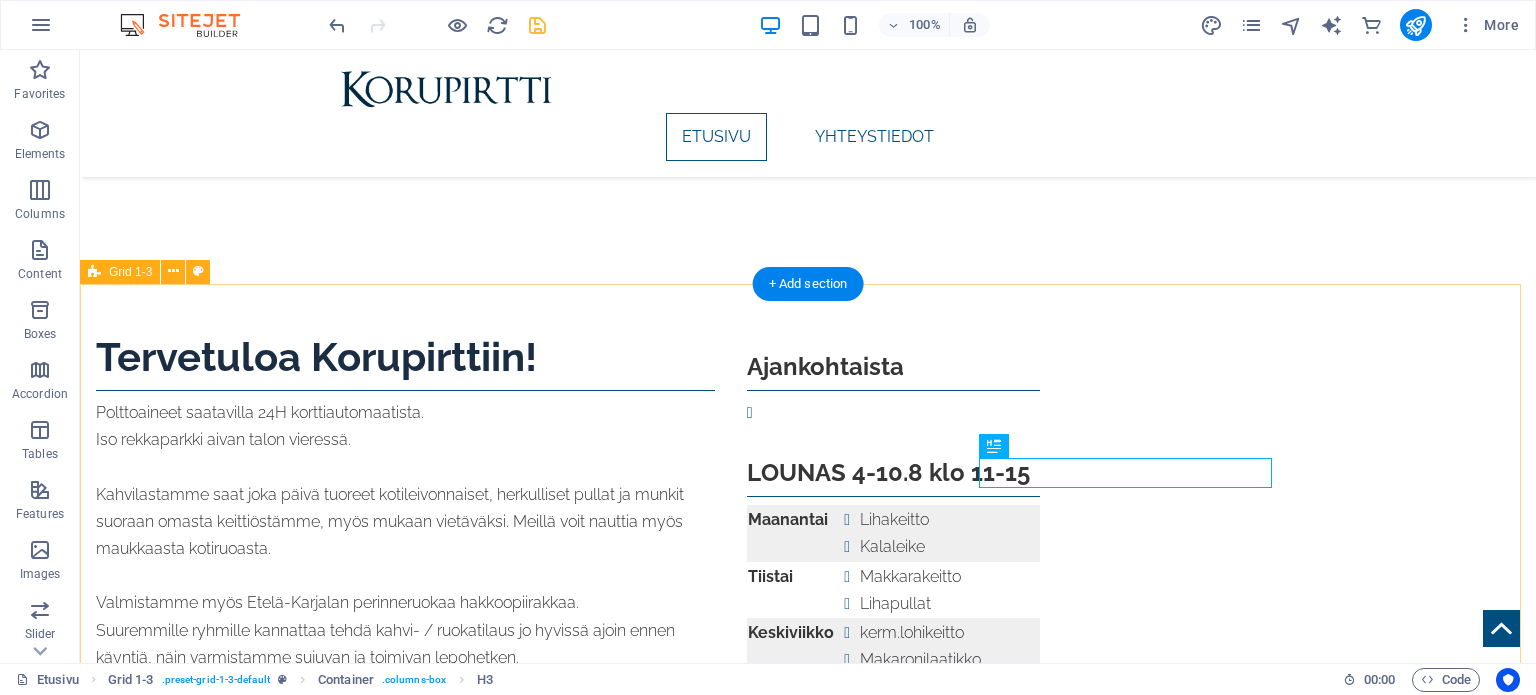 click on "Maanantai Lihakeitto Kalaleike  Tiistai Makkarakeitto Lihapullat  Keskiviikko kerm.lohikeitto Makaronilaatikko  Torstai Hernekeitto Nyhtöpossu  Perjantai Riistakeitto Pizza [TIME]-[TIME]  Lauantai Kermainen lohikeitto Pizza klo [TIME]-[TIME]  Sunnuntai Kermainen lohikeitto Pizza klo [TIME]-[TIME]" at bounding box center [808, 629] 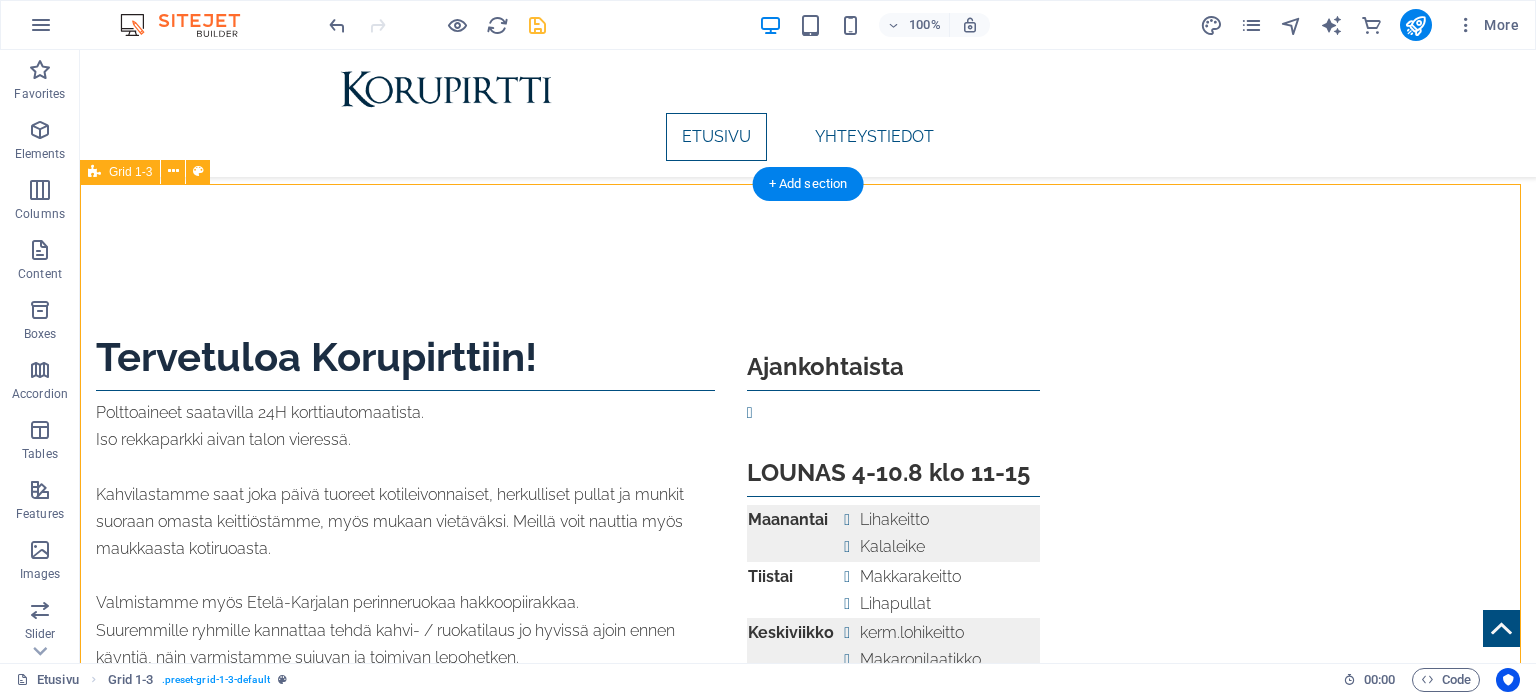 scroll, scrollTop: 446, scrollLeft: 0, axis: vertical 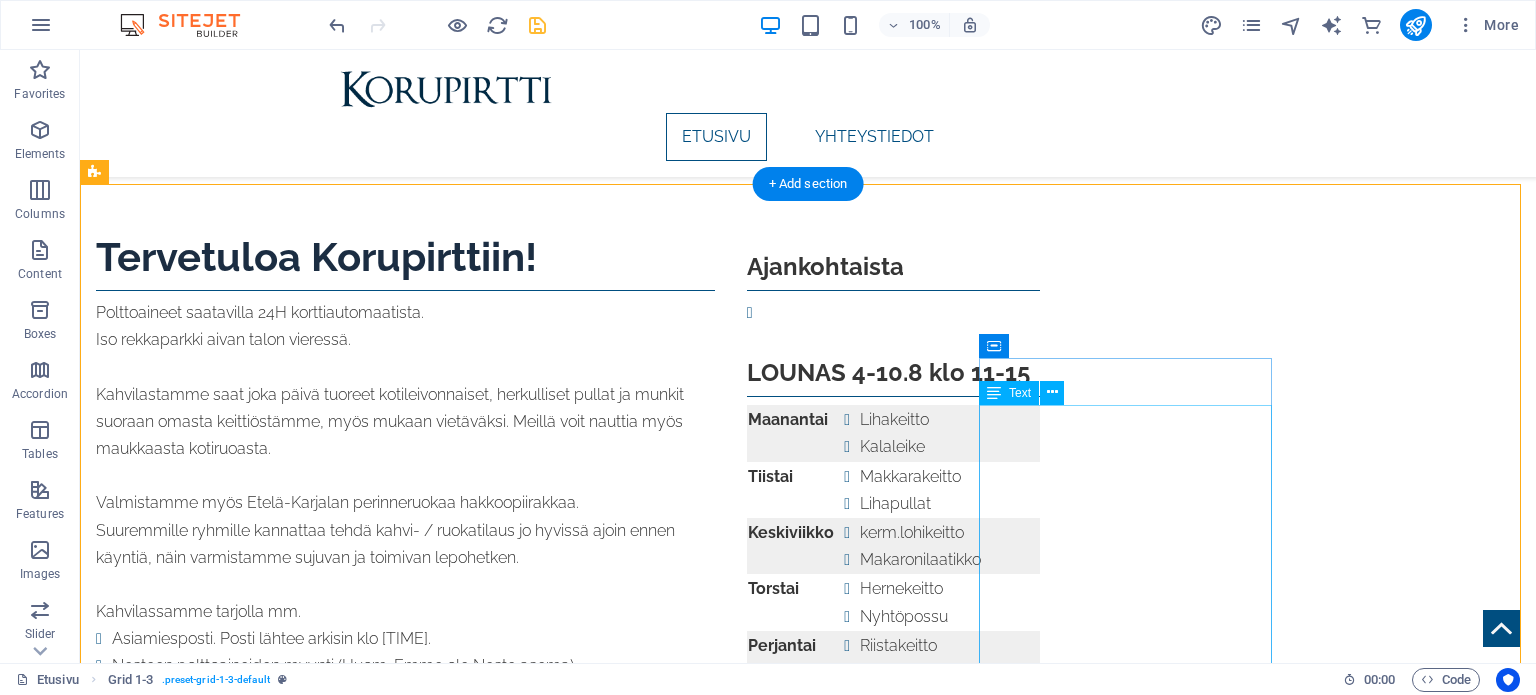 click on "Maanantai Lihakeitto Kalaleike  Tiistai Makkarakeitto Lihapullat  Keskiviikko kerm.lohikeitto Makaronilaatikko  Torstai Hernekeitto Nyhtöpossu  Perjantai Riistakeitto Pizza [TIME]-[TIME]  Lauantai Kermainen lohikeitto Pizza klo [TIME]-[TIME]  Sunnuntai Kermainen lohikeitto Pizza klo [TIME]-[TIME]" at bounding box center [893, 602] 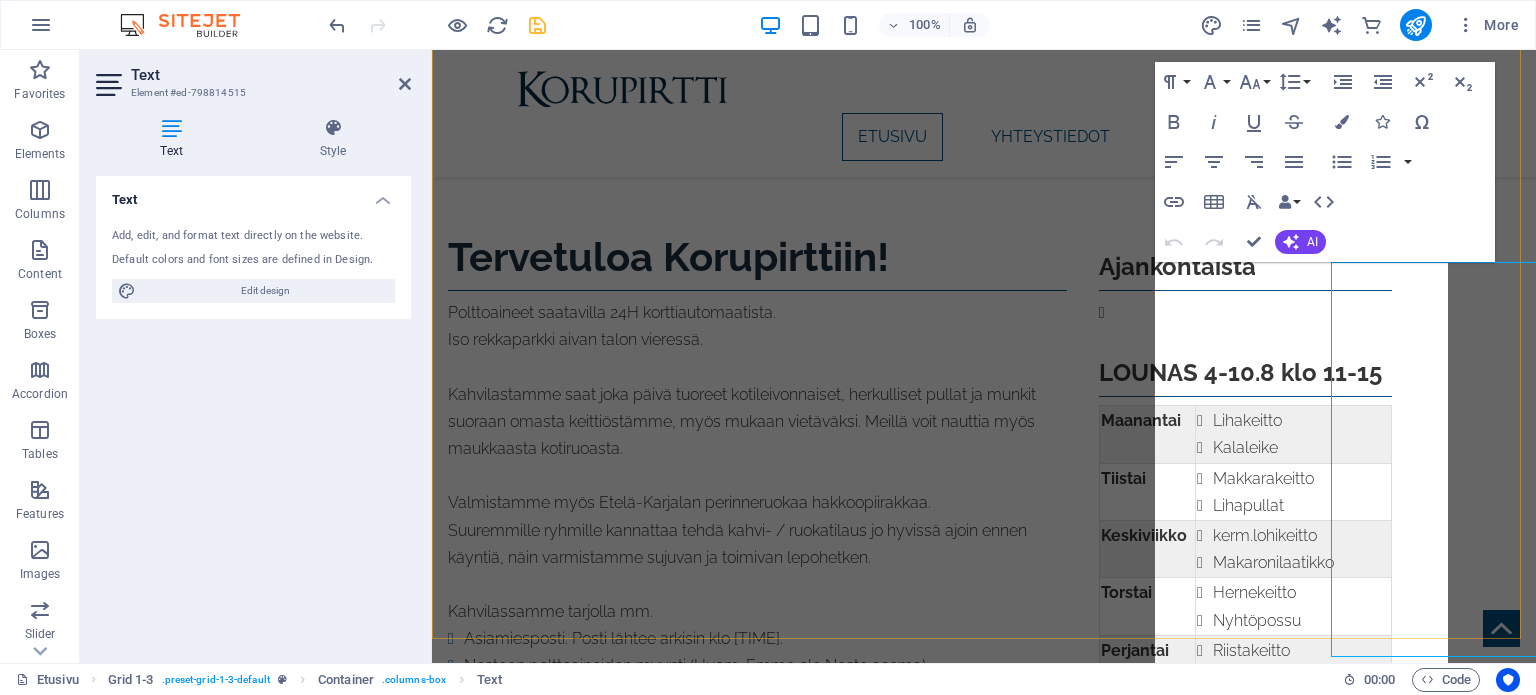 scroll, scrollTop: 588, scrollLeft: 0, axis: vertical 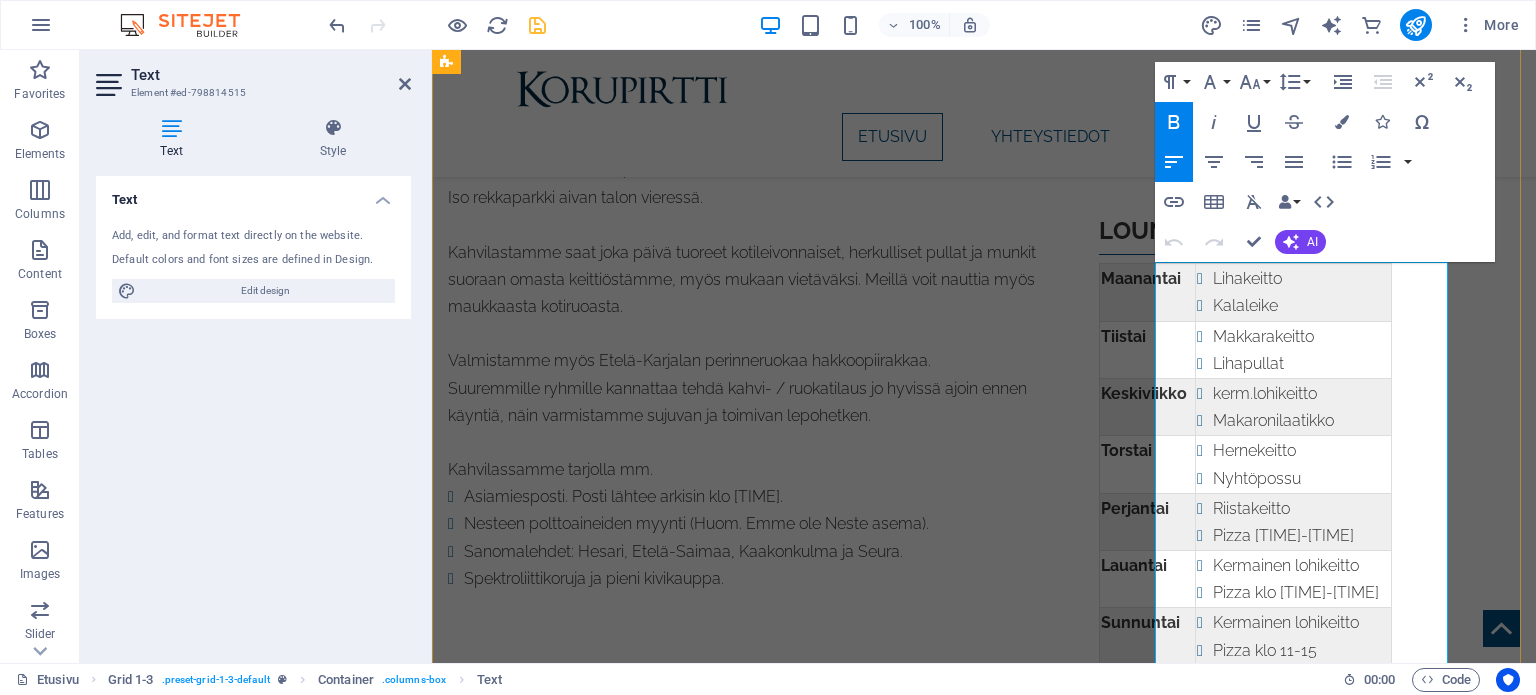 click on "Lihakeitto" at bounding box center [1301, 278] 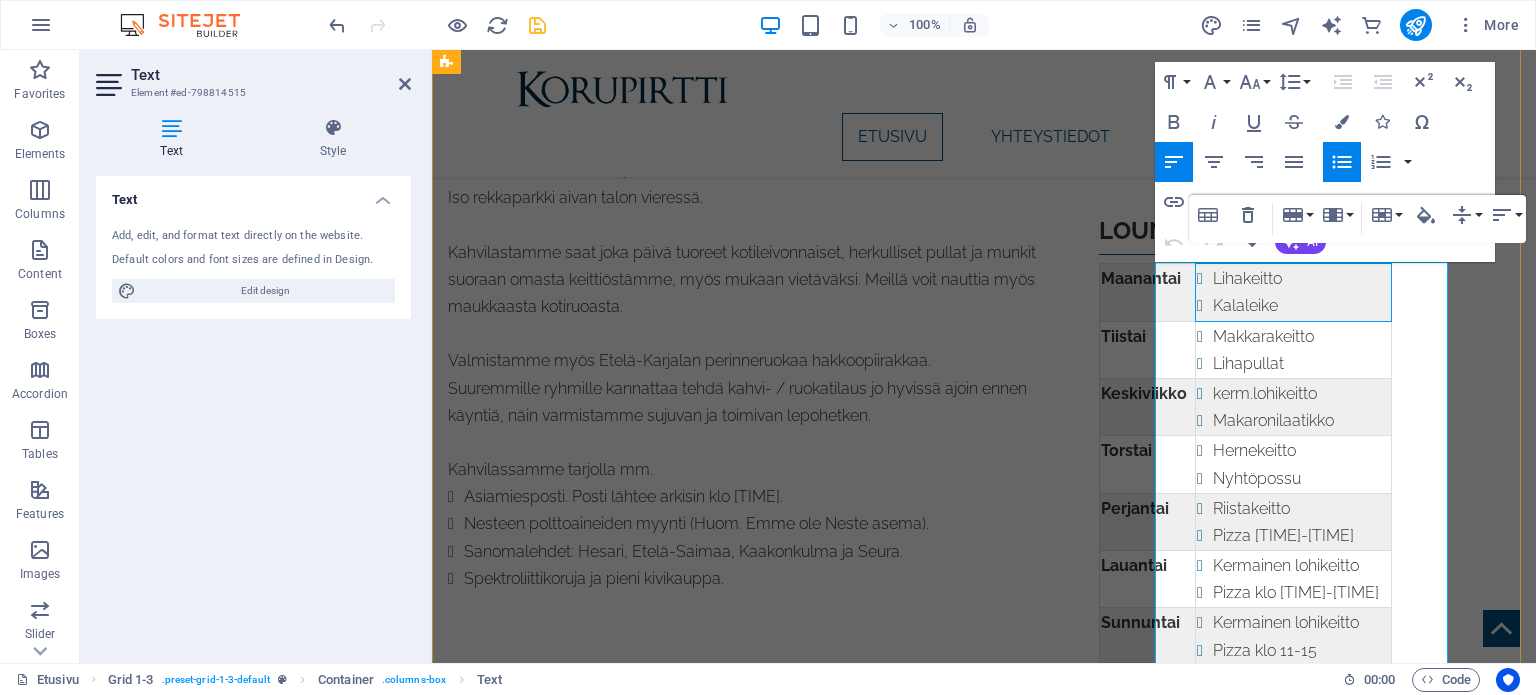 click on "Lihakeitto" at bounding box center (1301, 278) 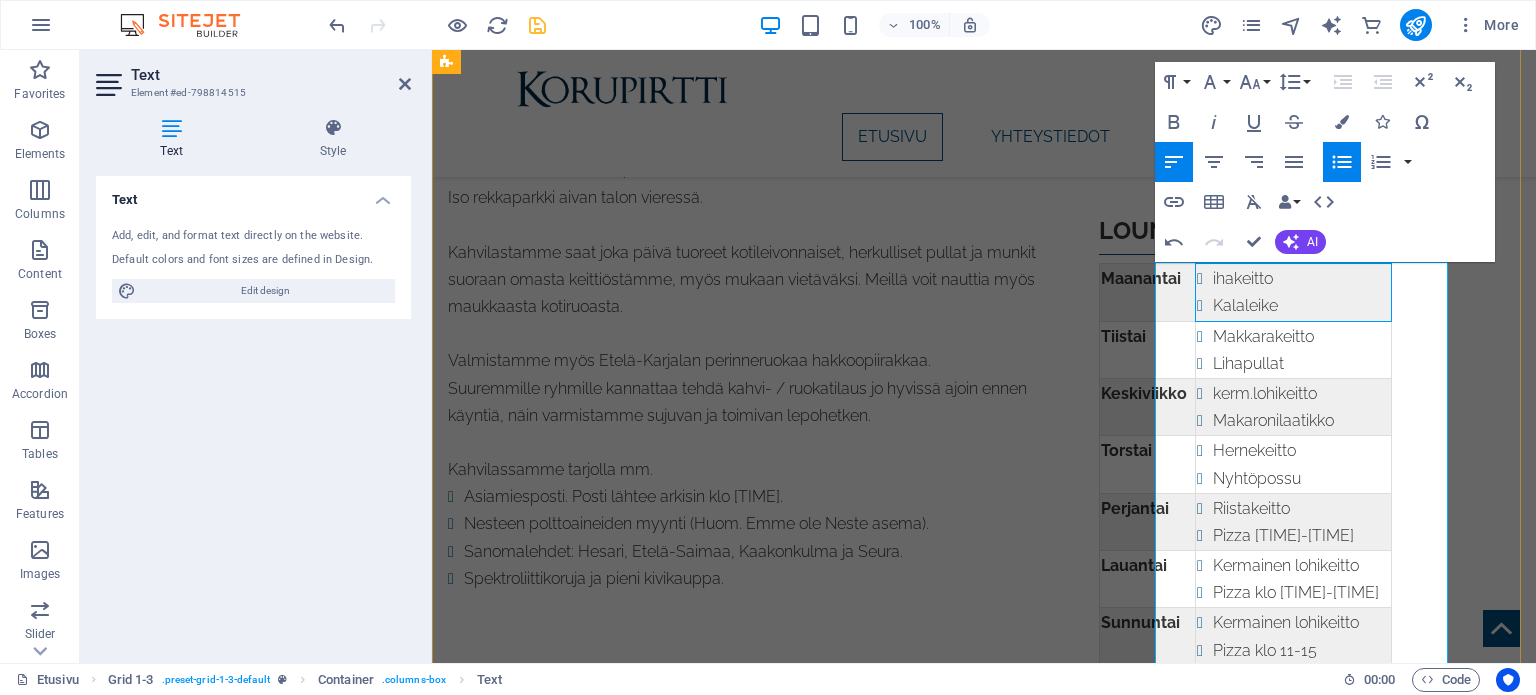 type 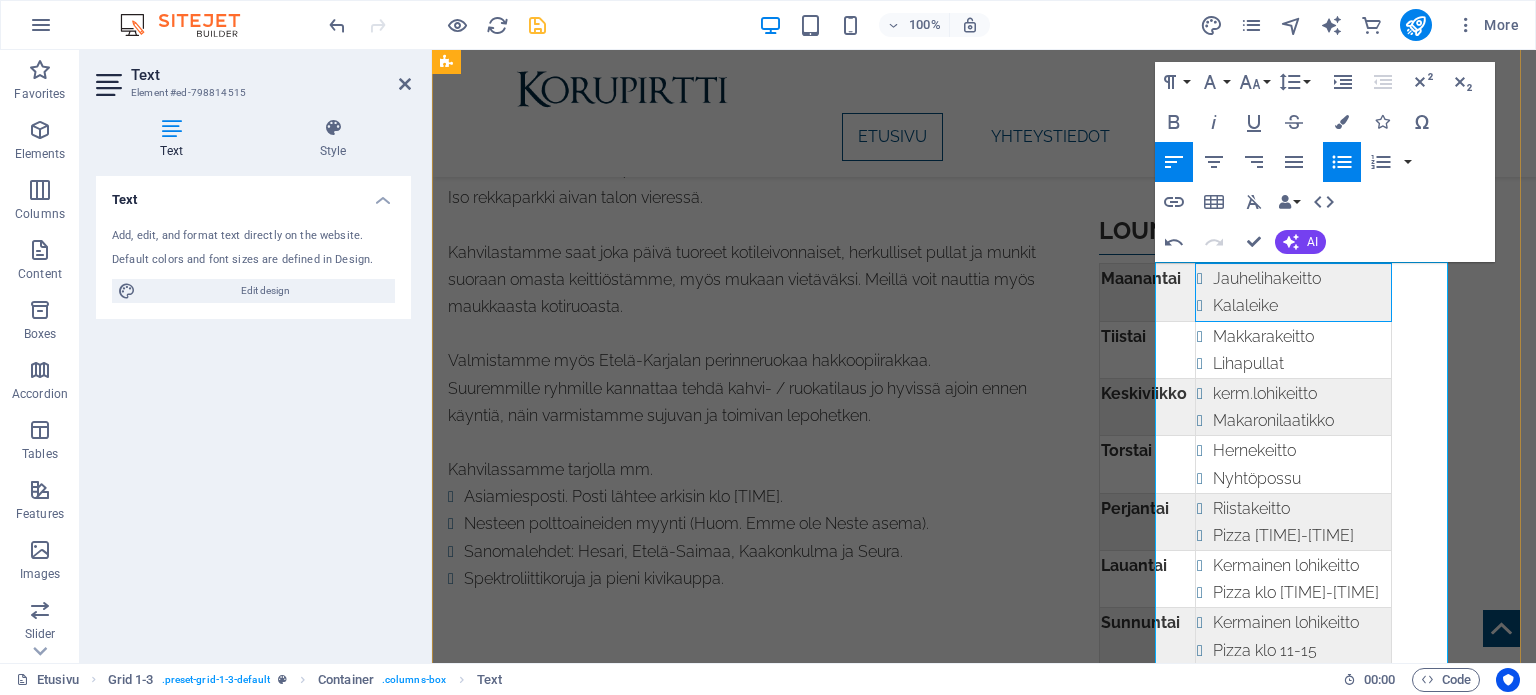 click on "Kalaleike" at bounding box center (1301, 305) 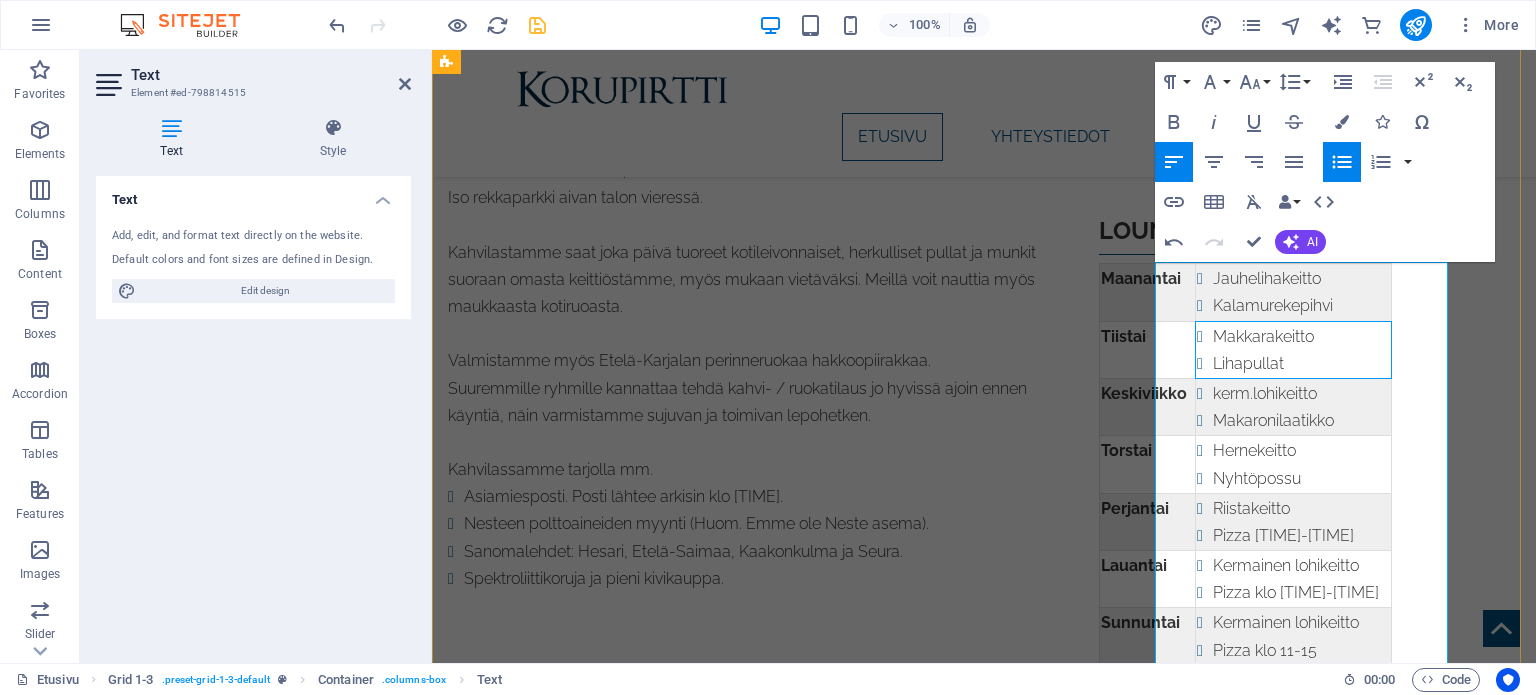 click on "Lihapullat" at bounding box center (1301, 363) 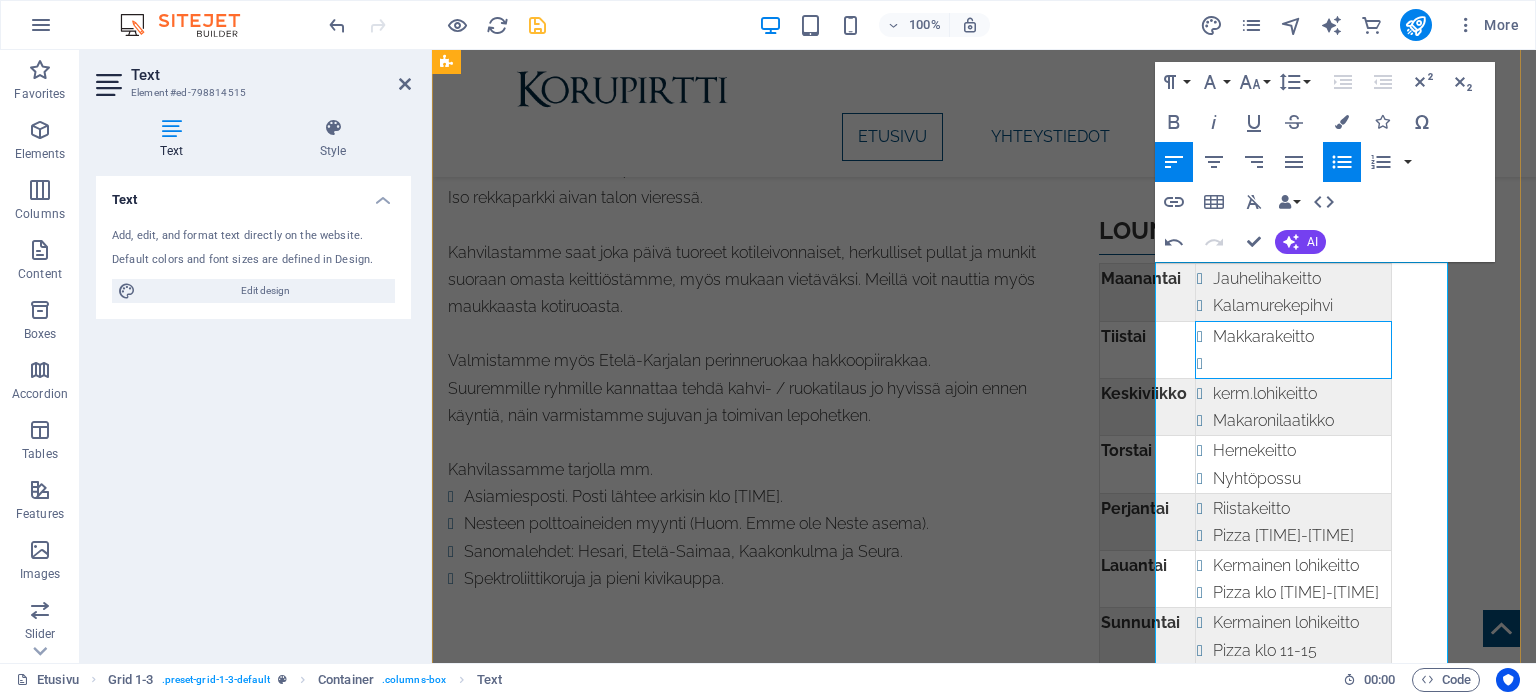 click on "Makkarakeitto" at bounding box center (1301, 336) 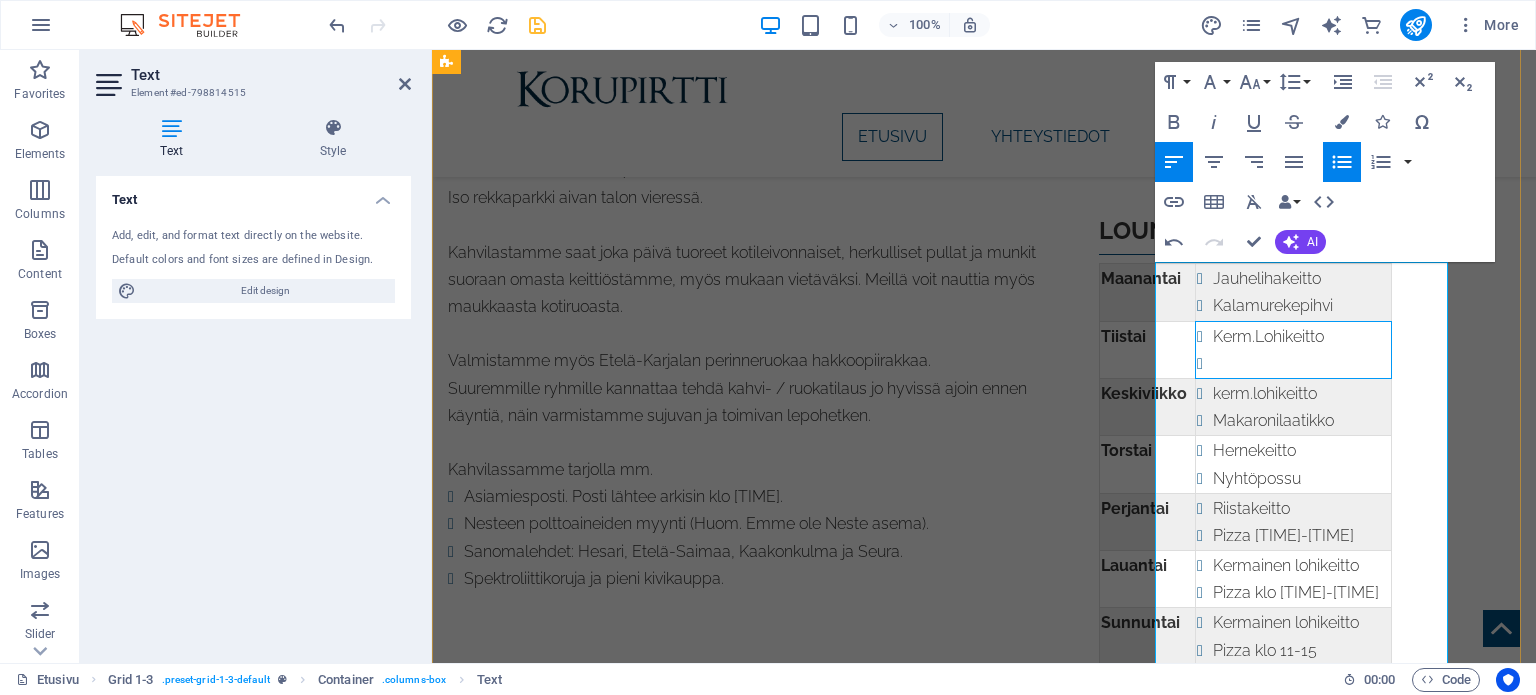 click at bounding box center [1301, 363] 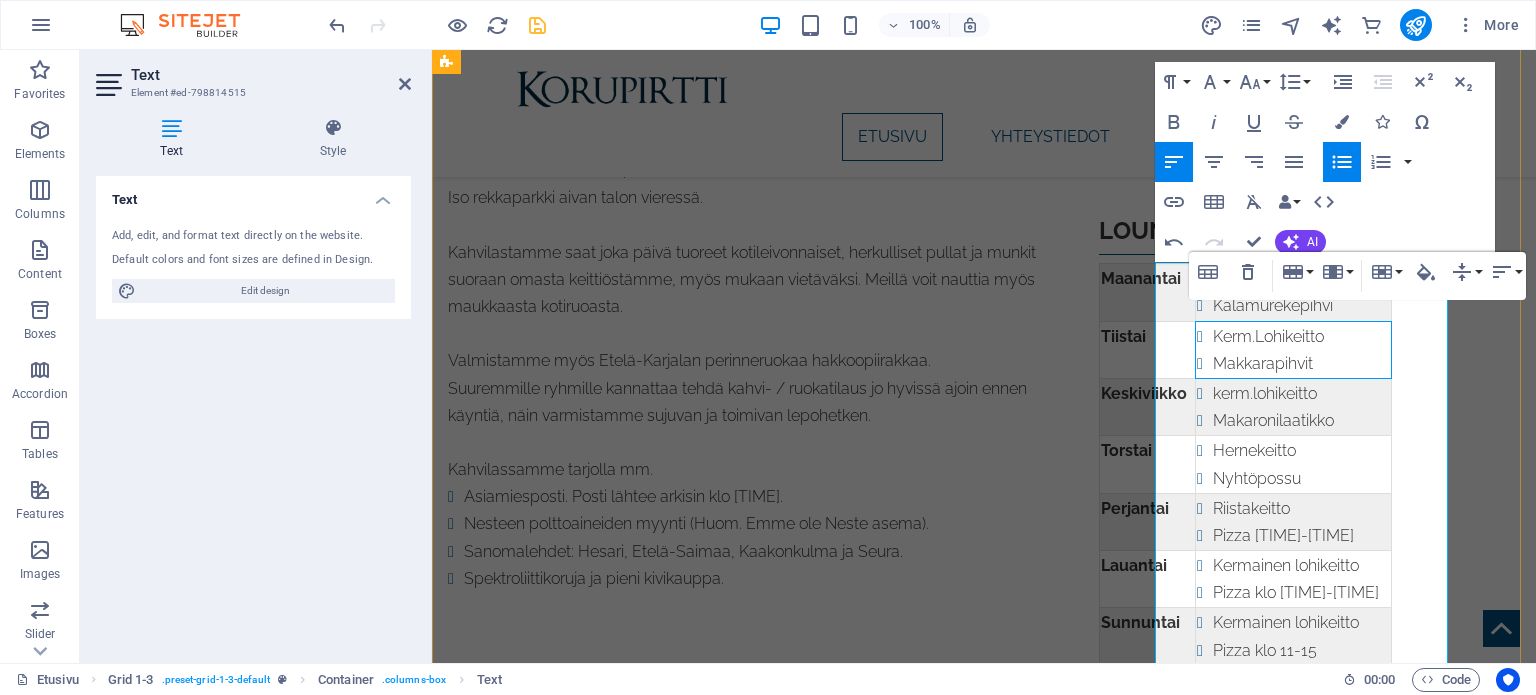 click on "kerm.lohikeitto" at bounding box center [1301, 393] 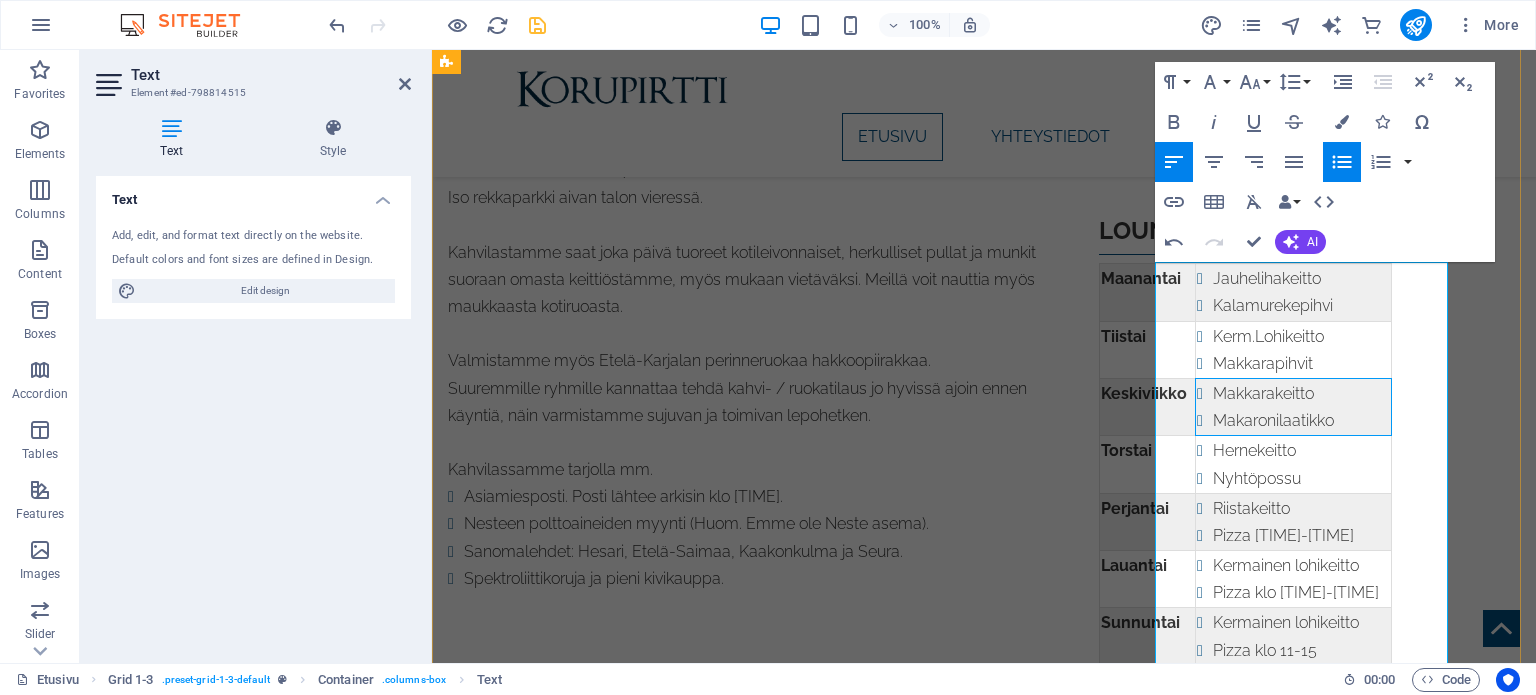 click on "Makaronilaatikko" at bounding box center (1301, 420) 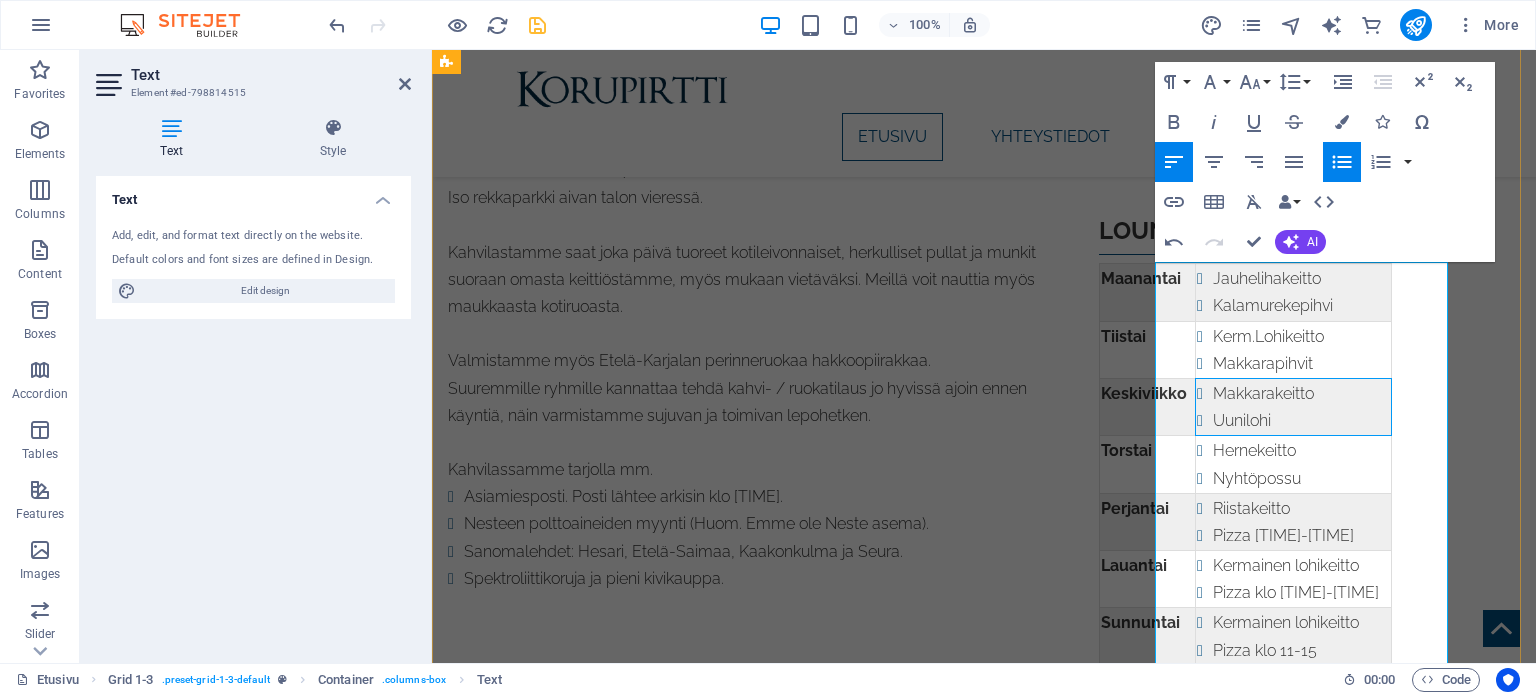 click on "Nyhtöpossu" at bounding box center (1301, 478) 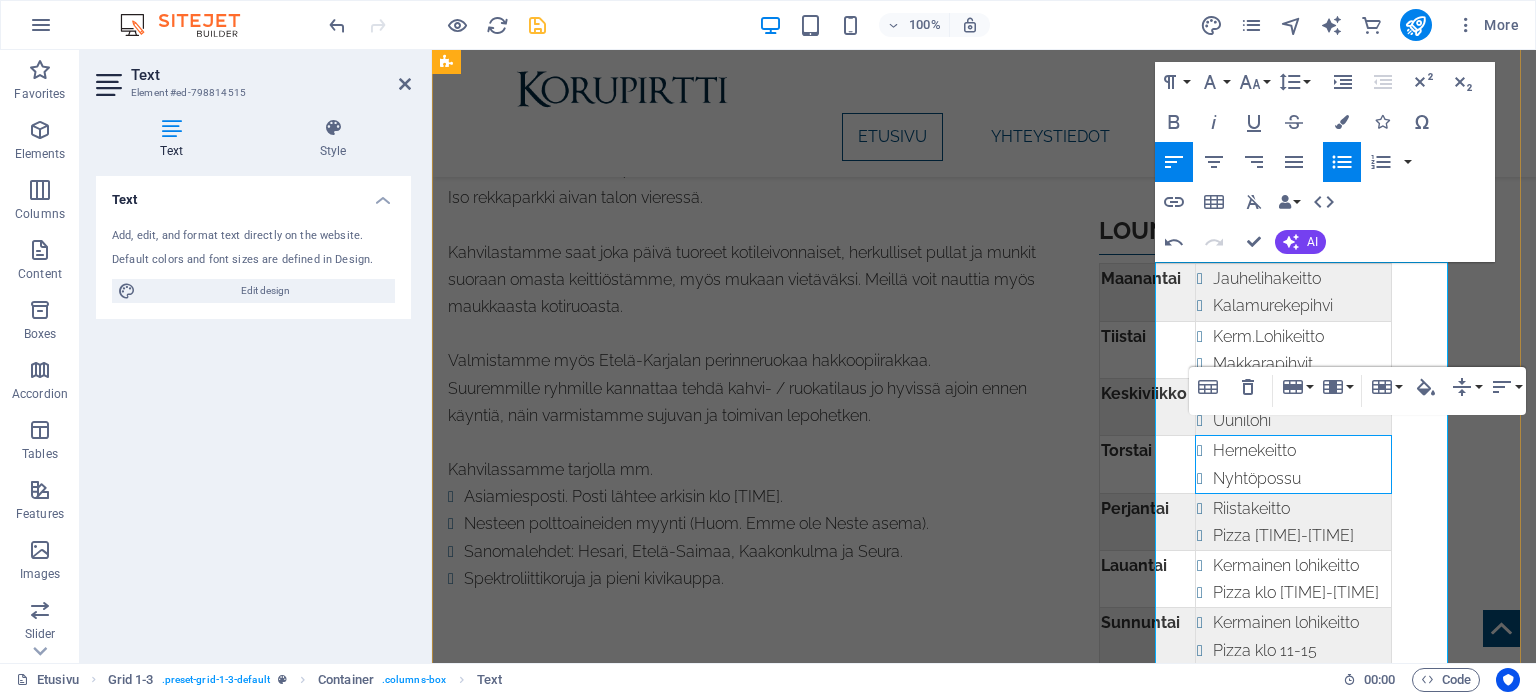 click on "Kerm.Lohikeitto" at bounding box center (1301, 336) 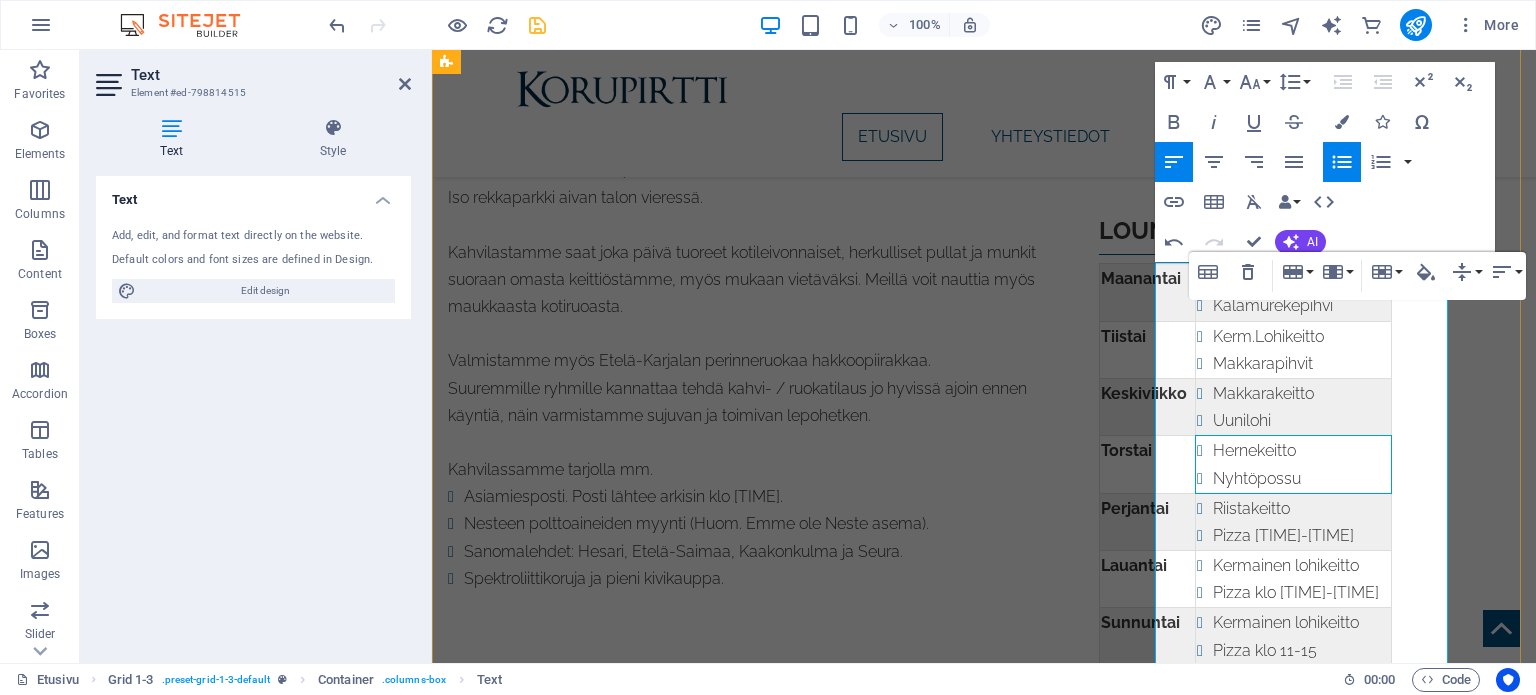 click on "Nyhtöpossu" at bounding box center [1301, 478] 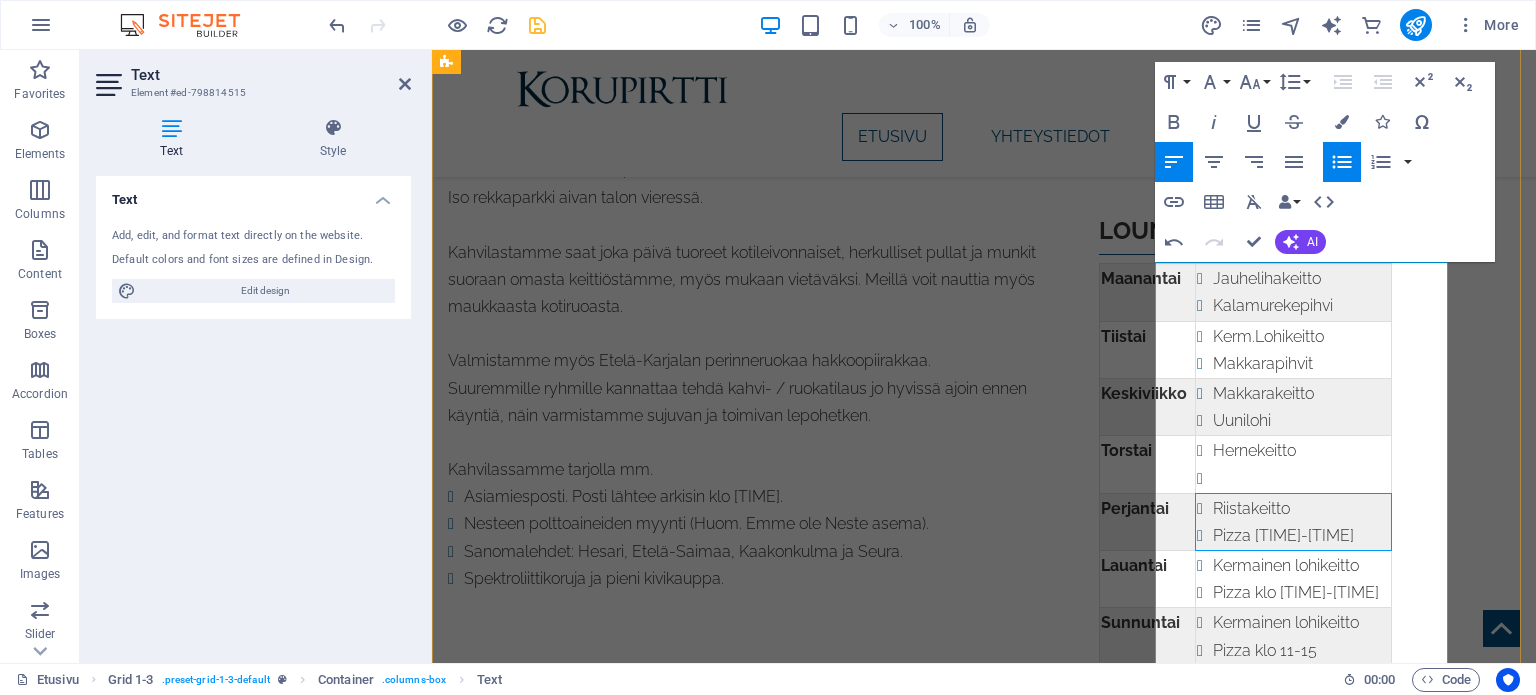 click on "Riistakeitto" at bounding box center (1301, 508) 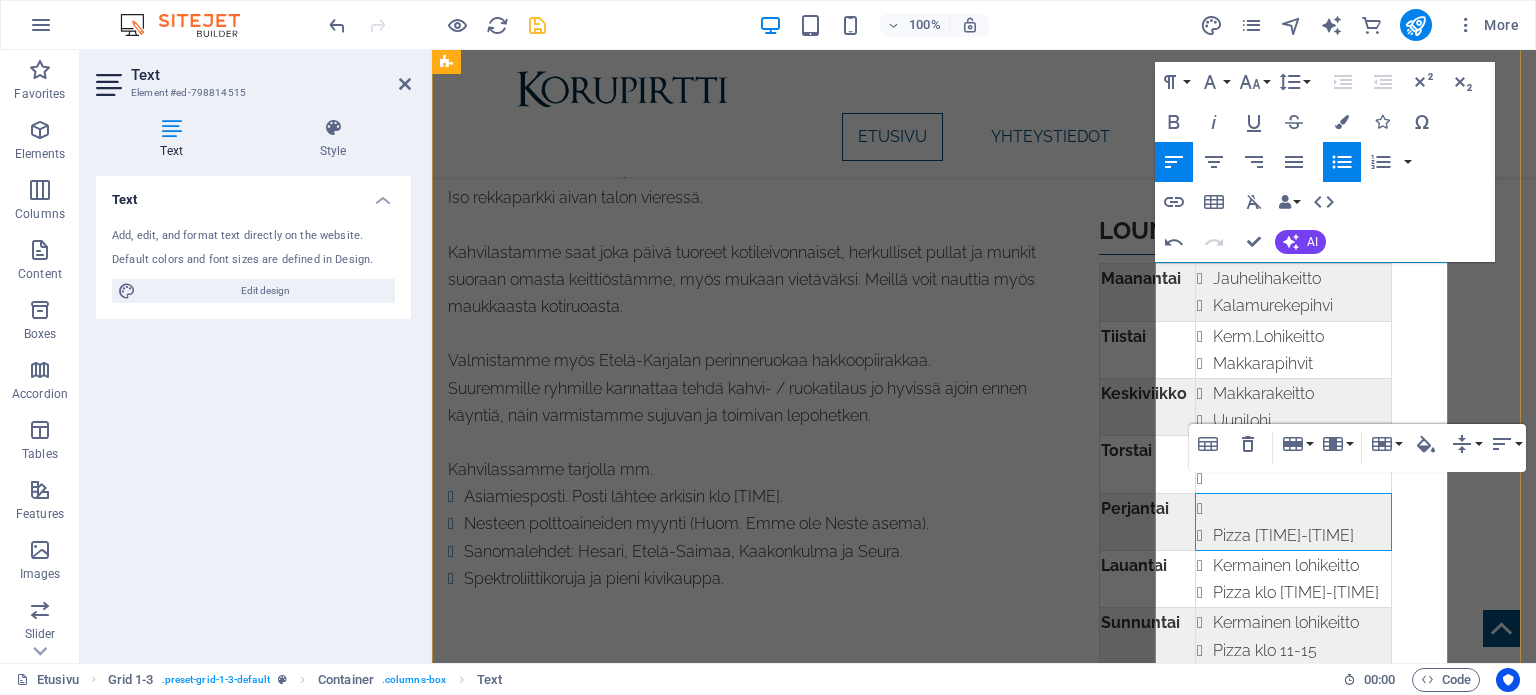 click on "Pizza [TIME]-[TIME]" at bounding box center (1301, 535) 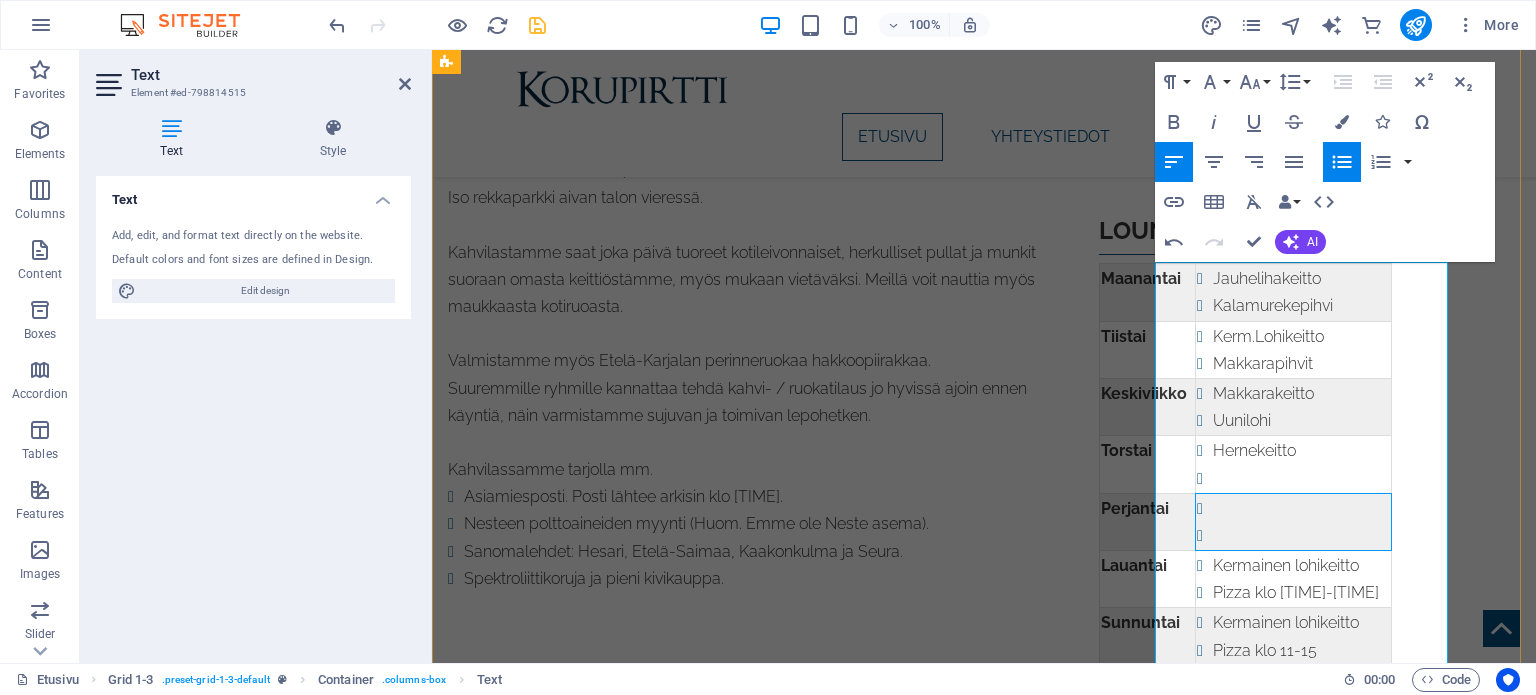click at bounding box center [1301, 508] 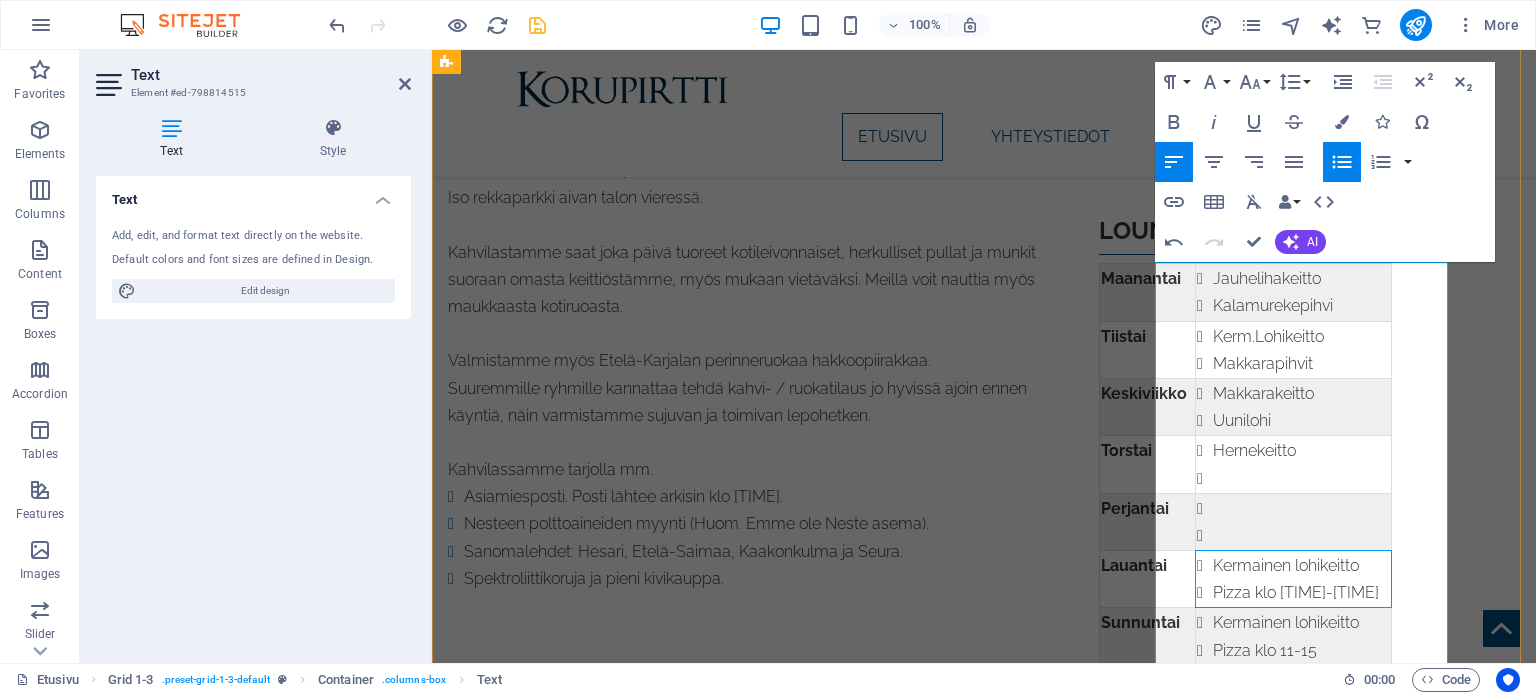 click on "Pizza klo [TIME]-[TIME]" at bounding box center [1301, 592] 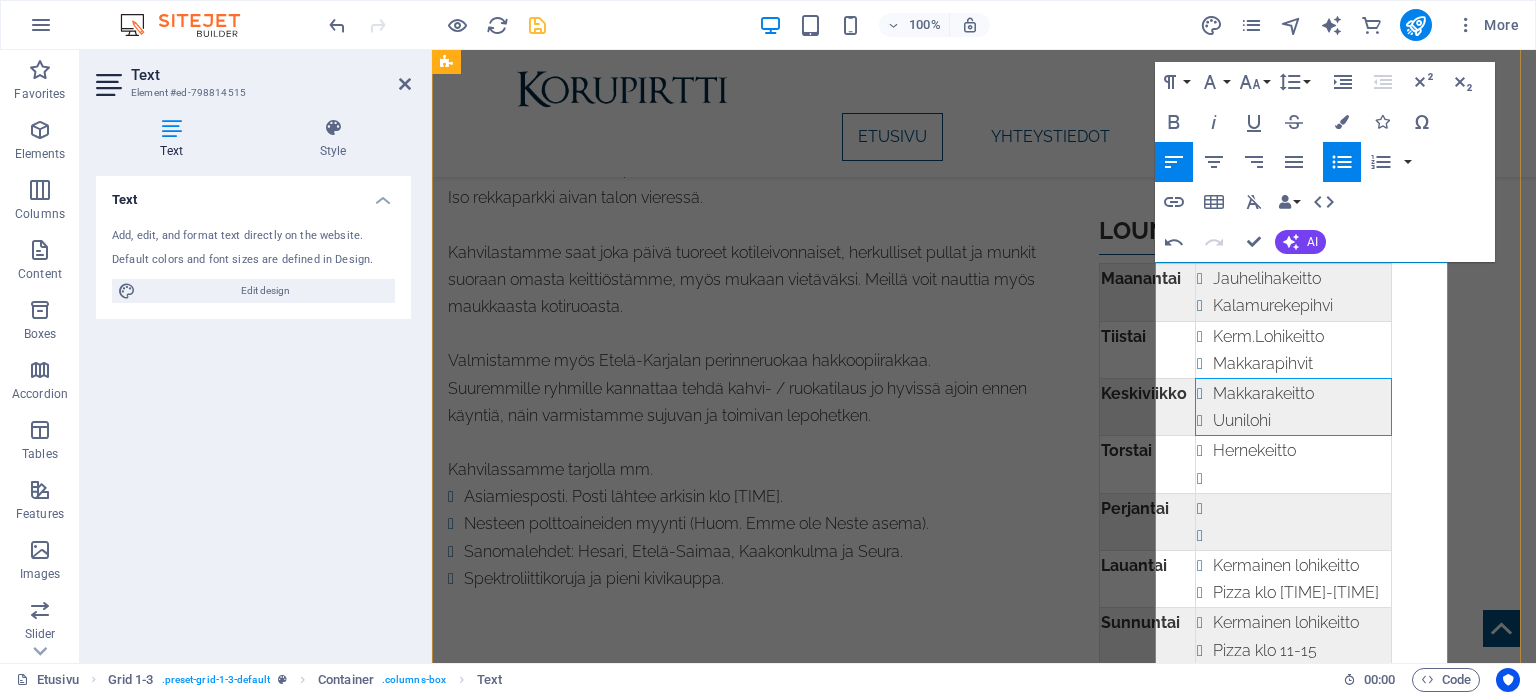 click on "Uunilohi" at bounding box center [1301, 420] 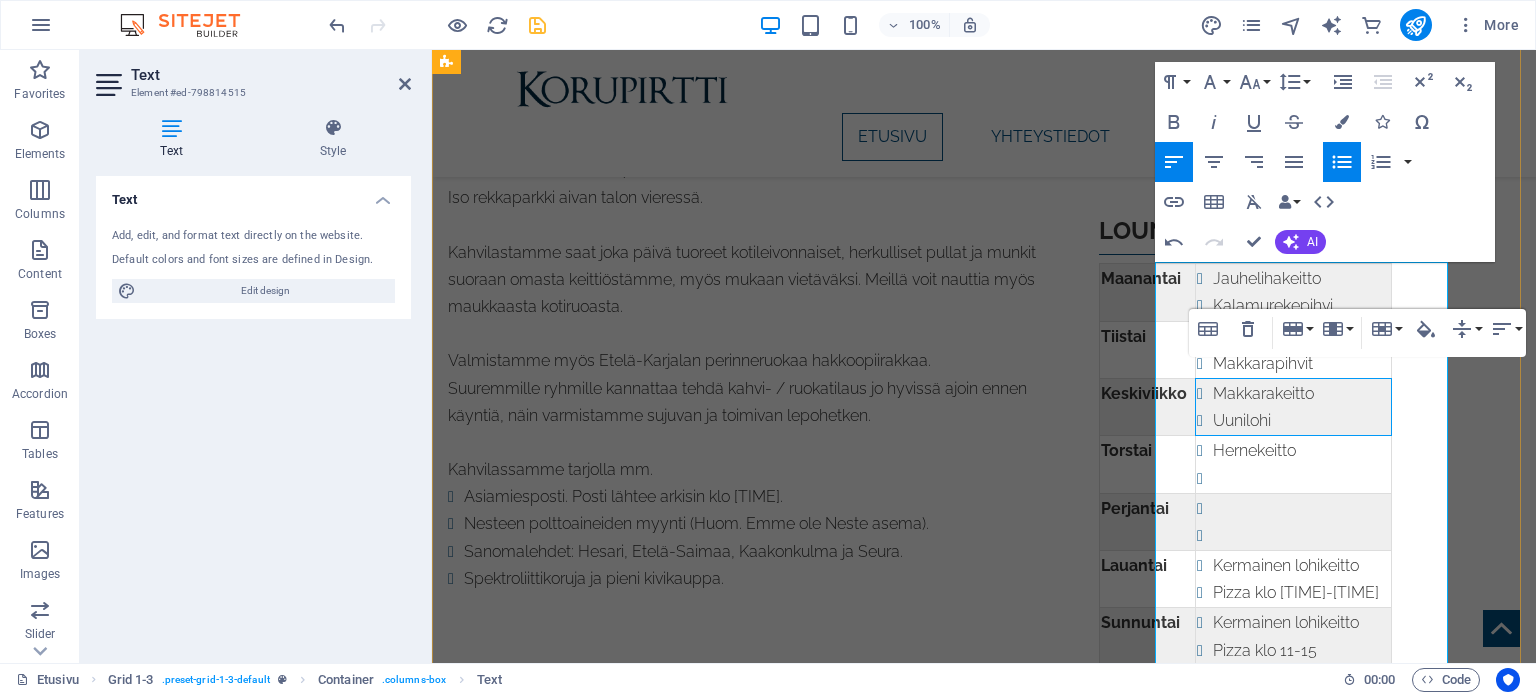 click at bounding box center (1301, 508) 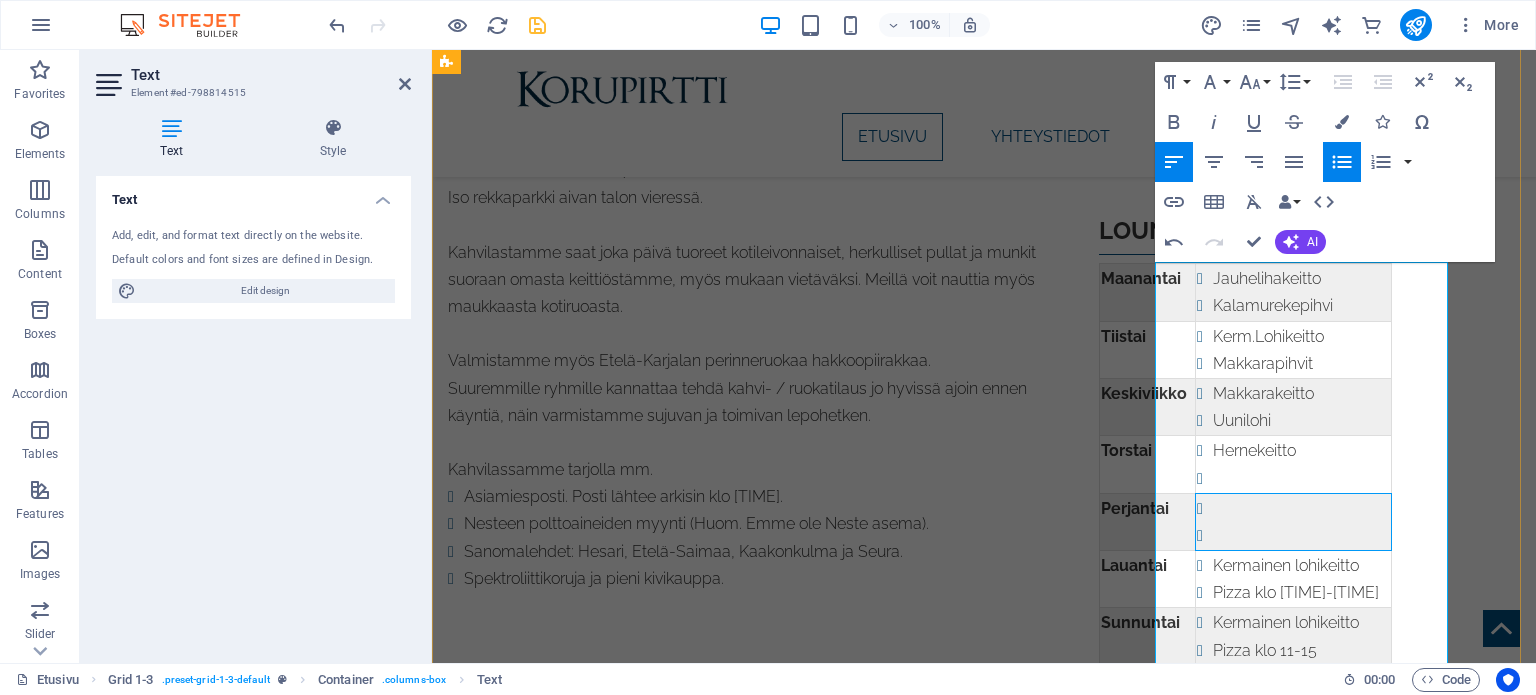 click at bounding box center (1301, 508) 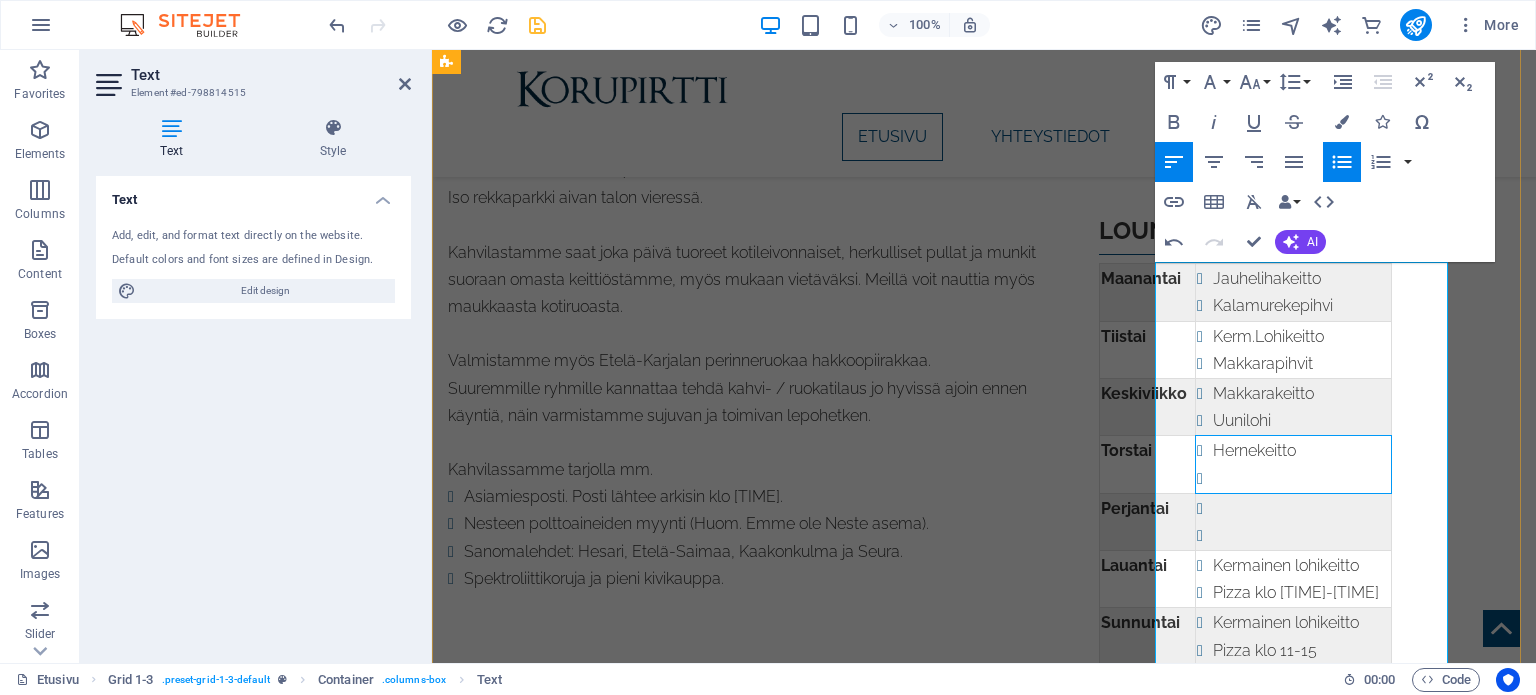 click at bounding box center [1301, 478] 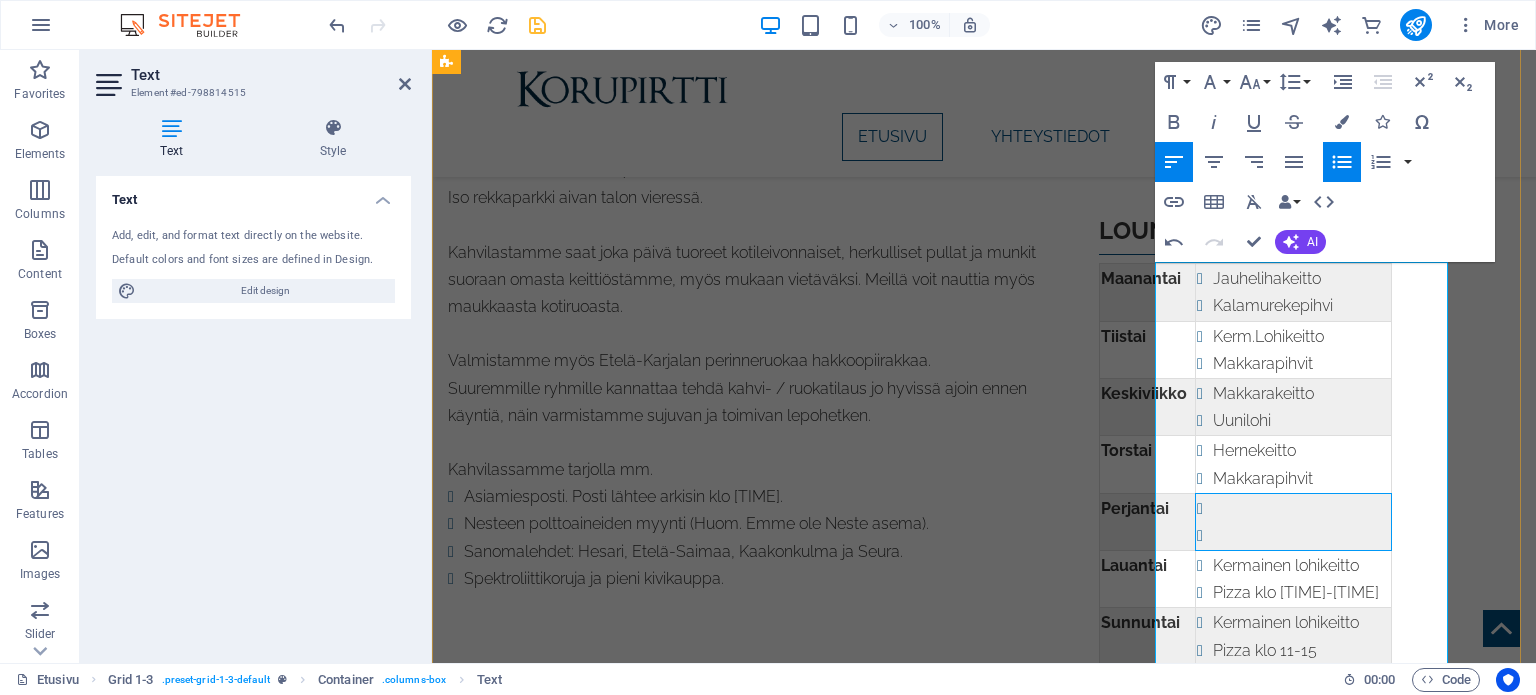 click at bounding box center [1301, 535] 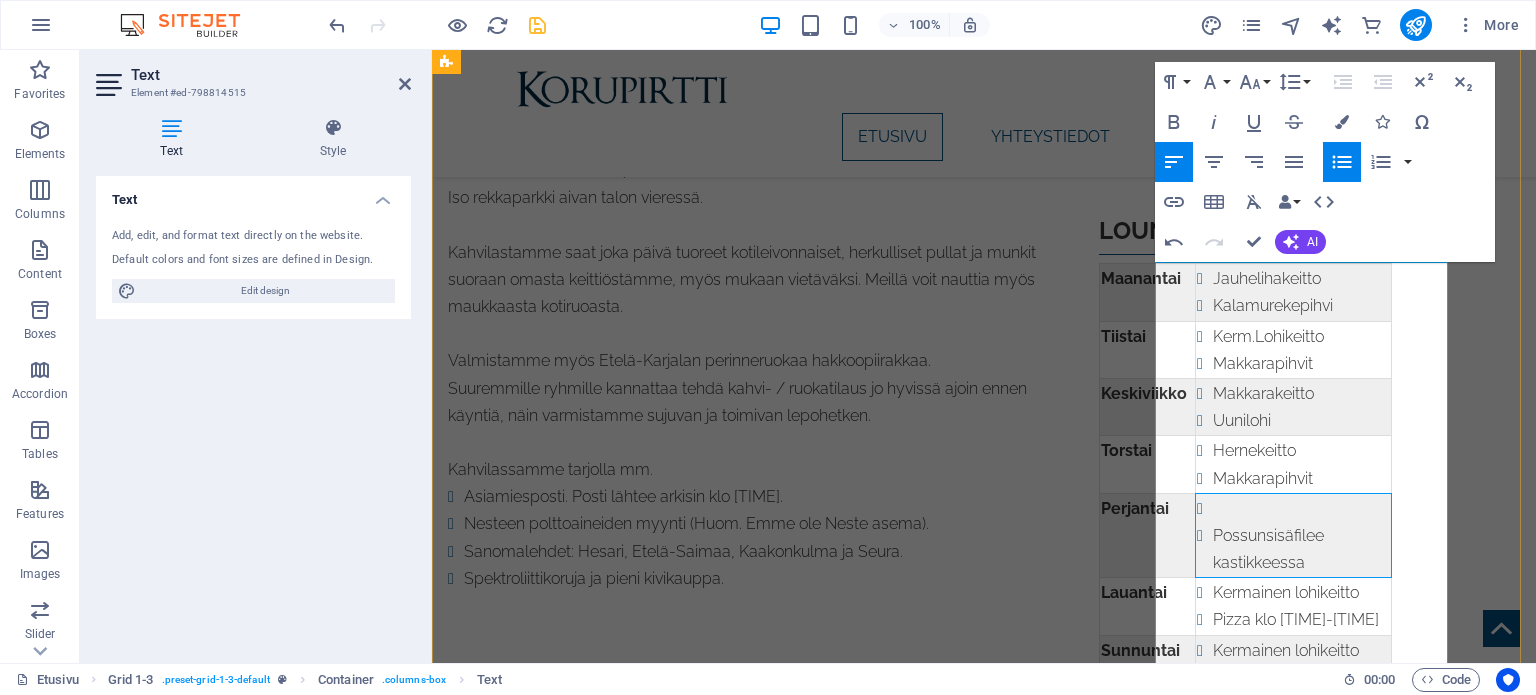 click at bounding box center (1301, 508) 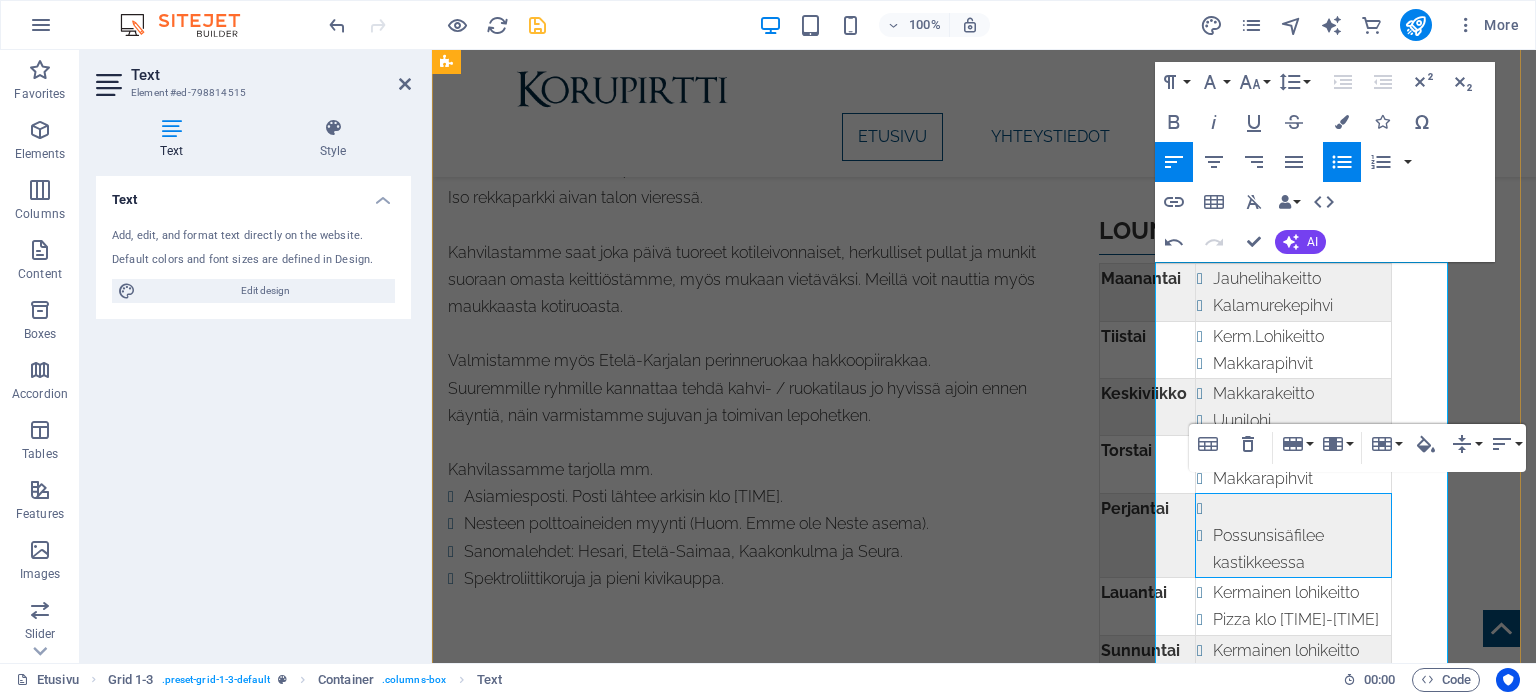 click on "Jauhelihakeitto" at bounding box center (1301, 278) 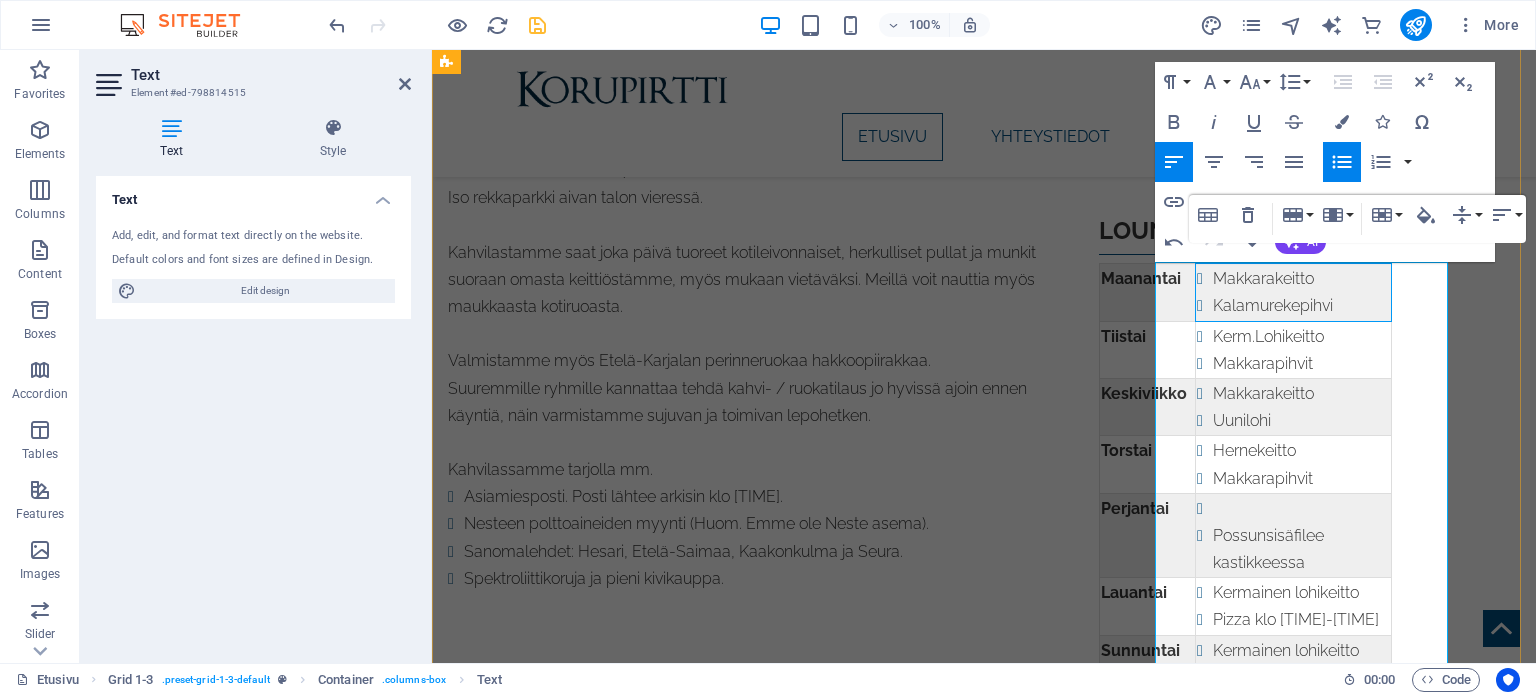 click on "Makkarakeitto" at bounding box center [1301, 393] 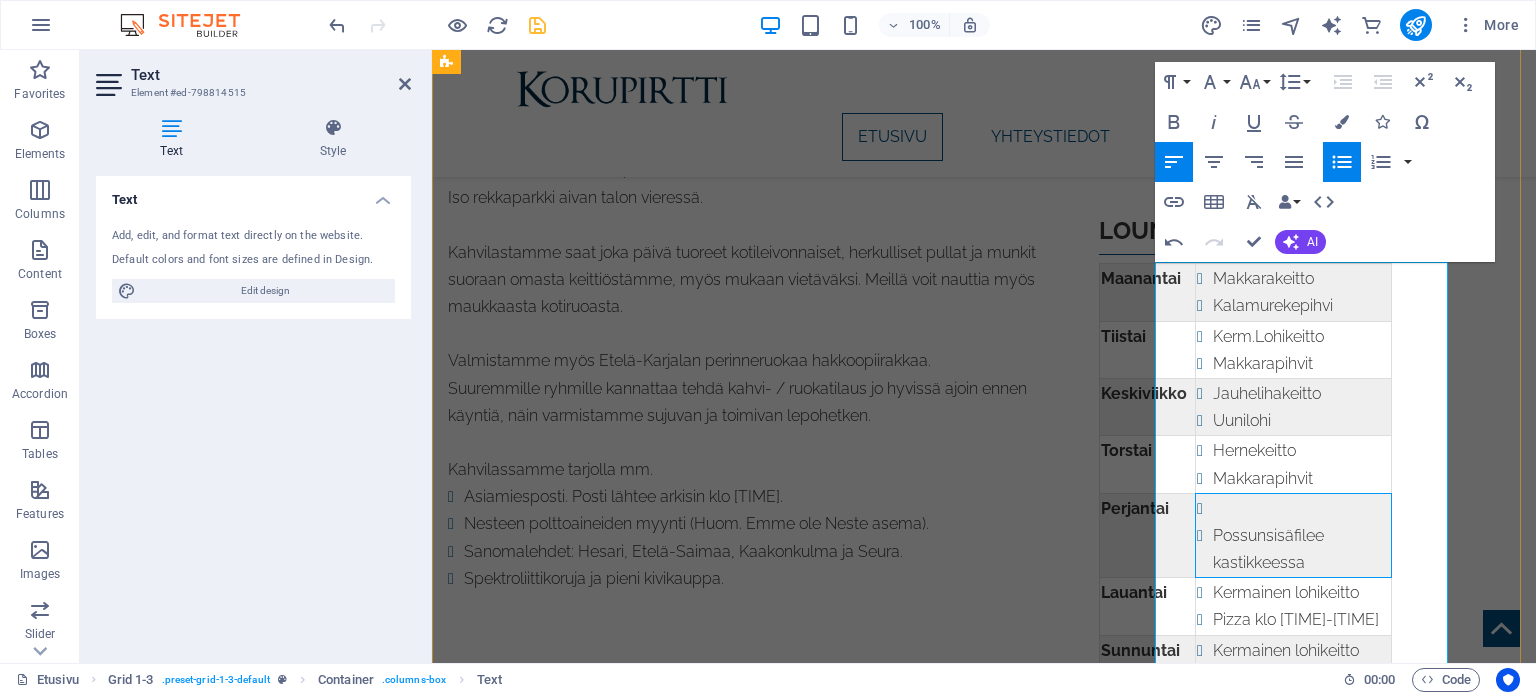 click at bounding box center [1301, 508] 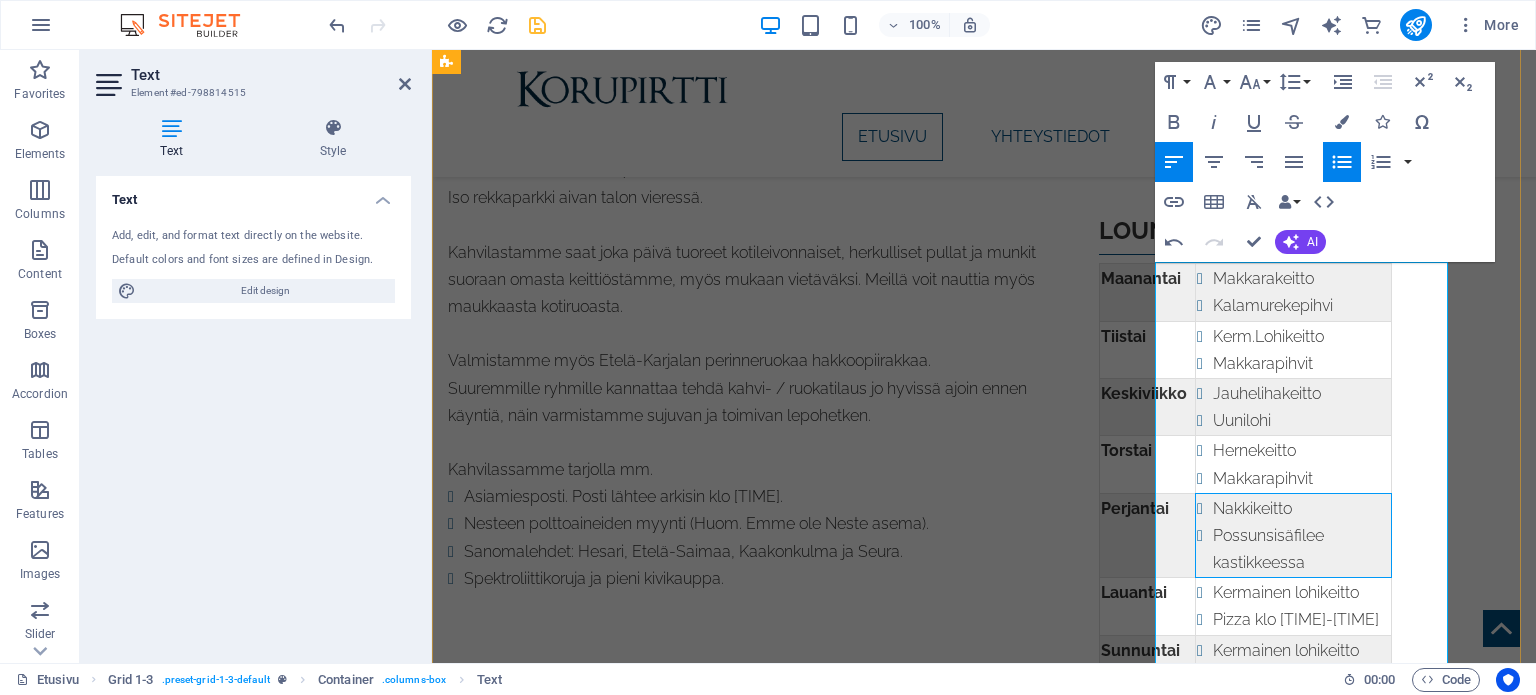 click on "Possunsisäfilee kastikkeessa" at bounding box center [1301, 549] 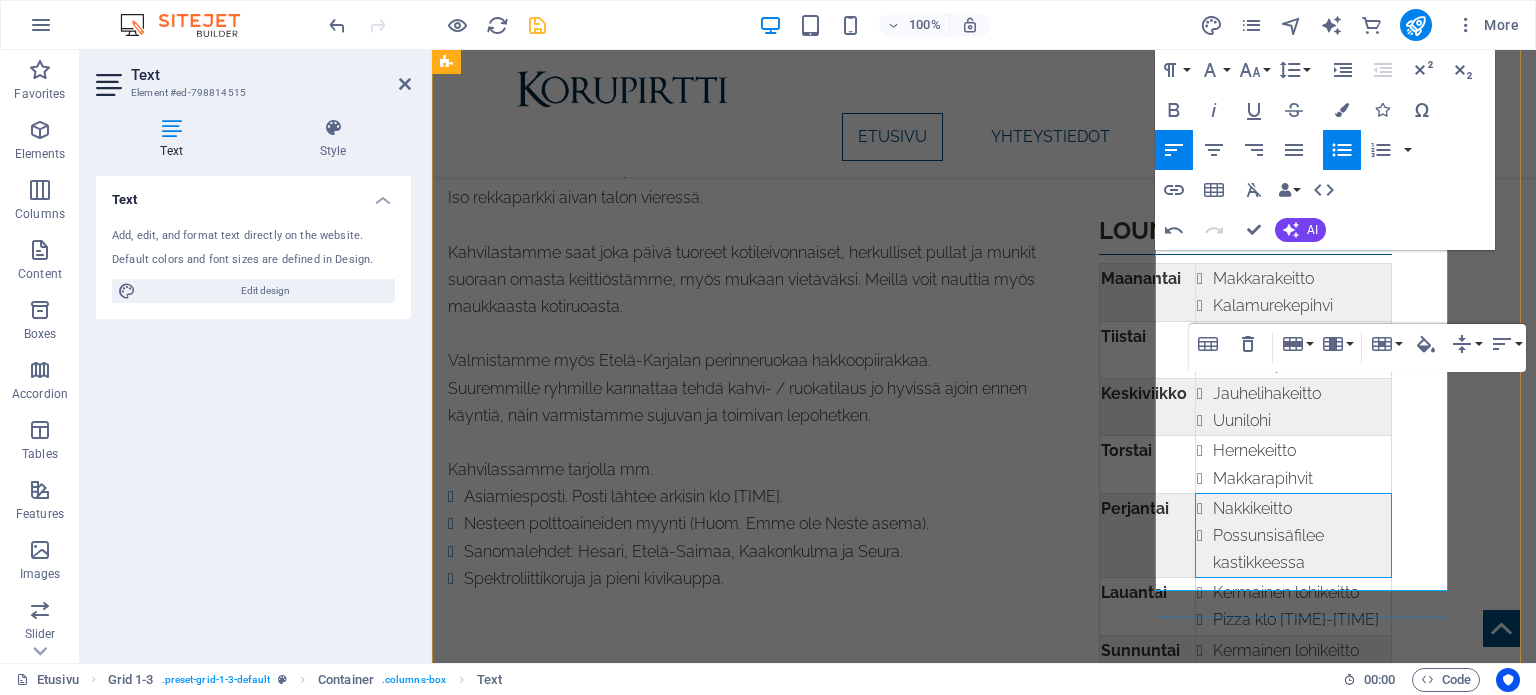 scroll, scrollTop: 688, scrollLeft: 0, axis: vertical 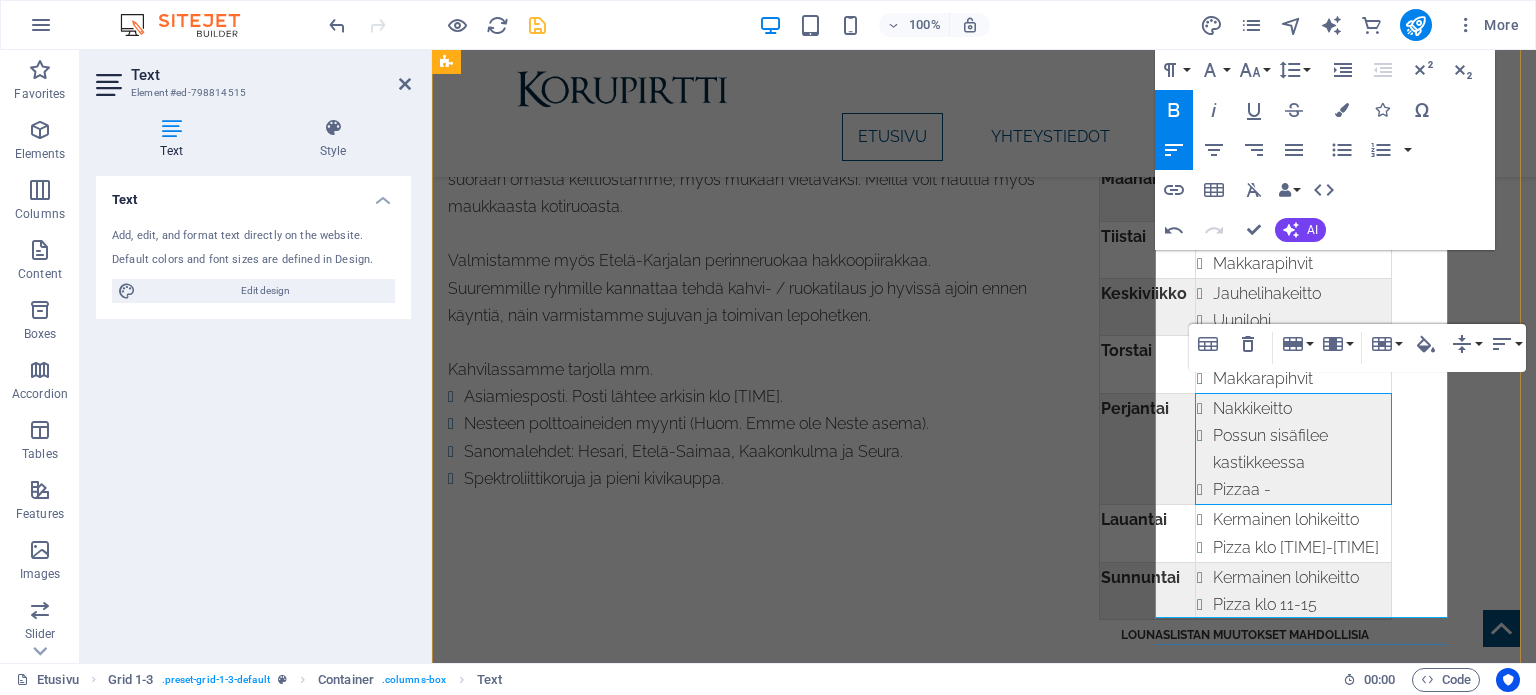 click on "Pizzaa -" at bounding box center [1301, 489] 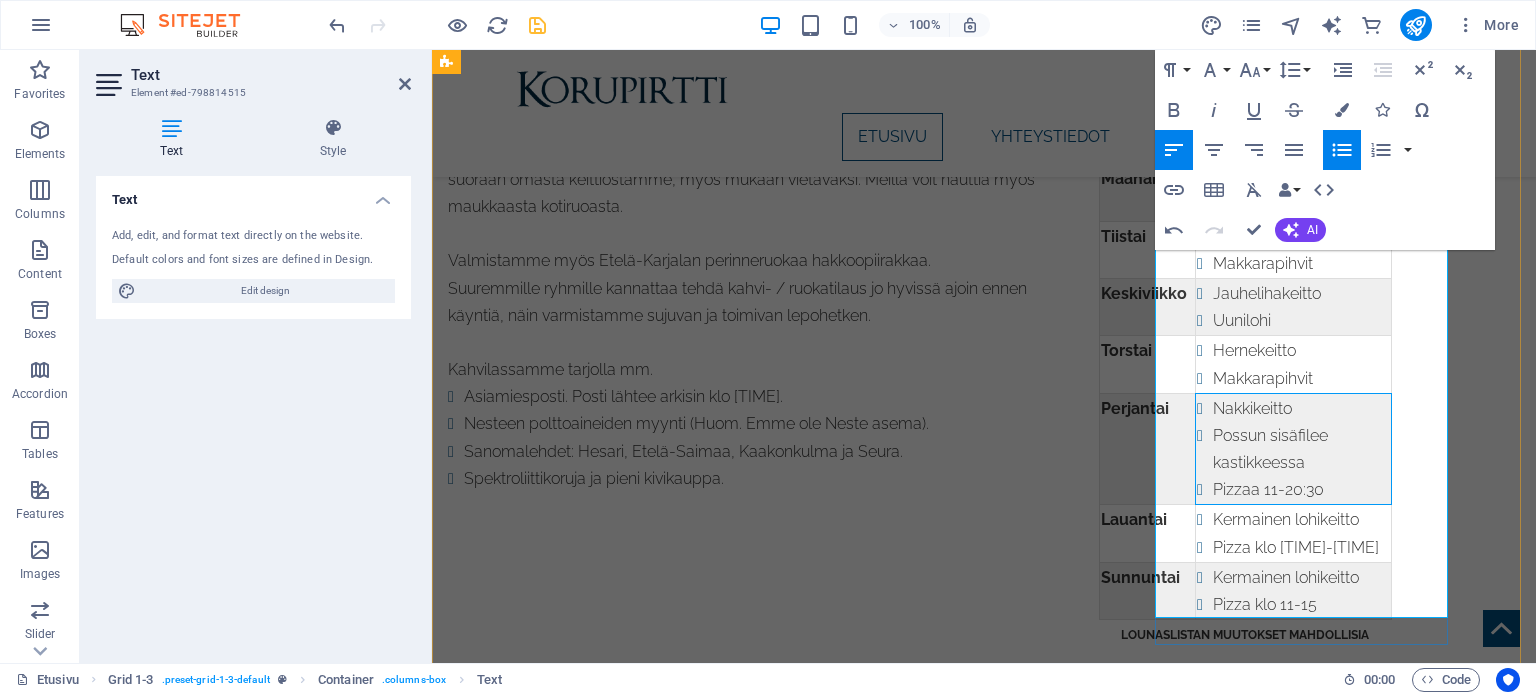 click on "Possun sisäfilee kastikkeessa" at bounding box center [1301, 449] 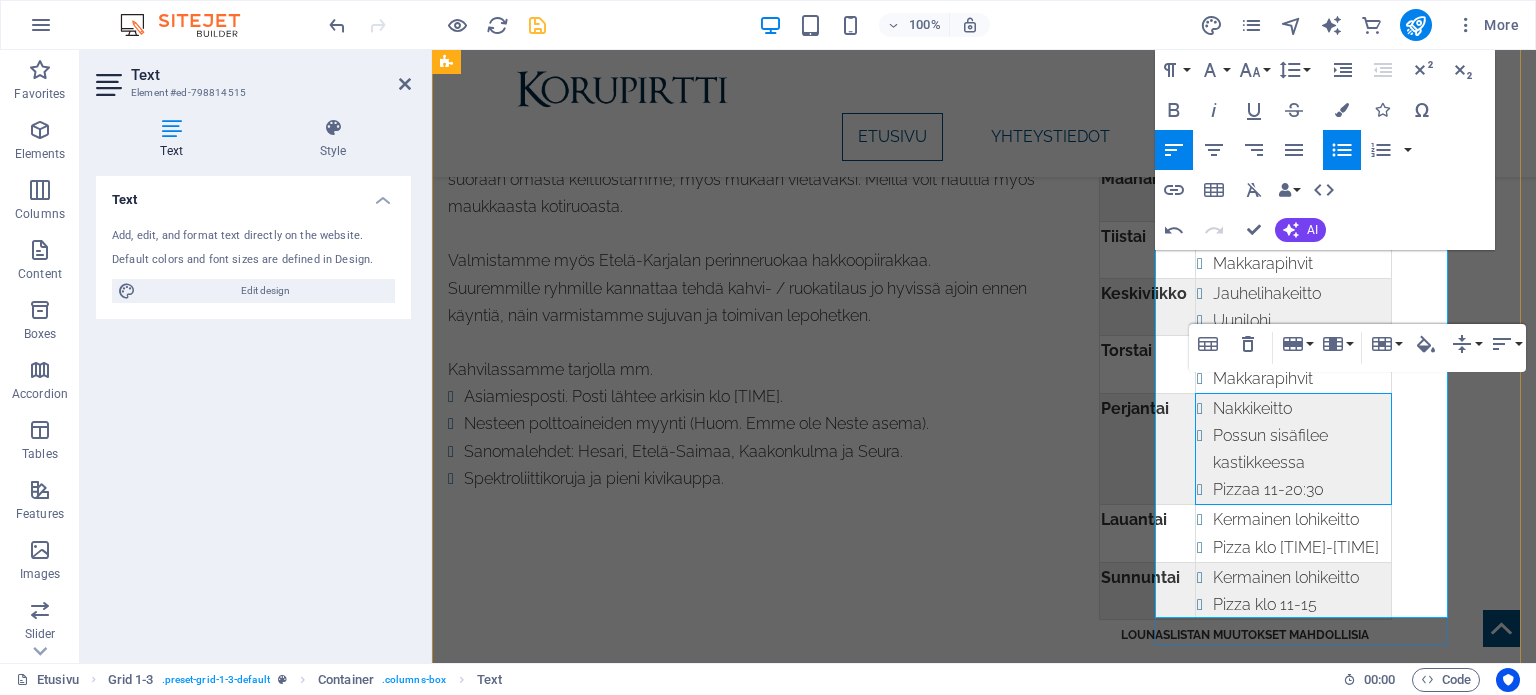 click on "Makkarapihvit" at bounding box center (1301, 263) 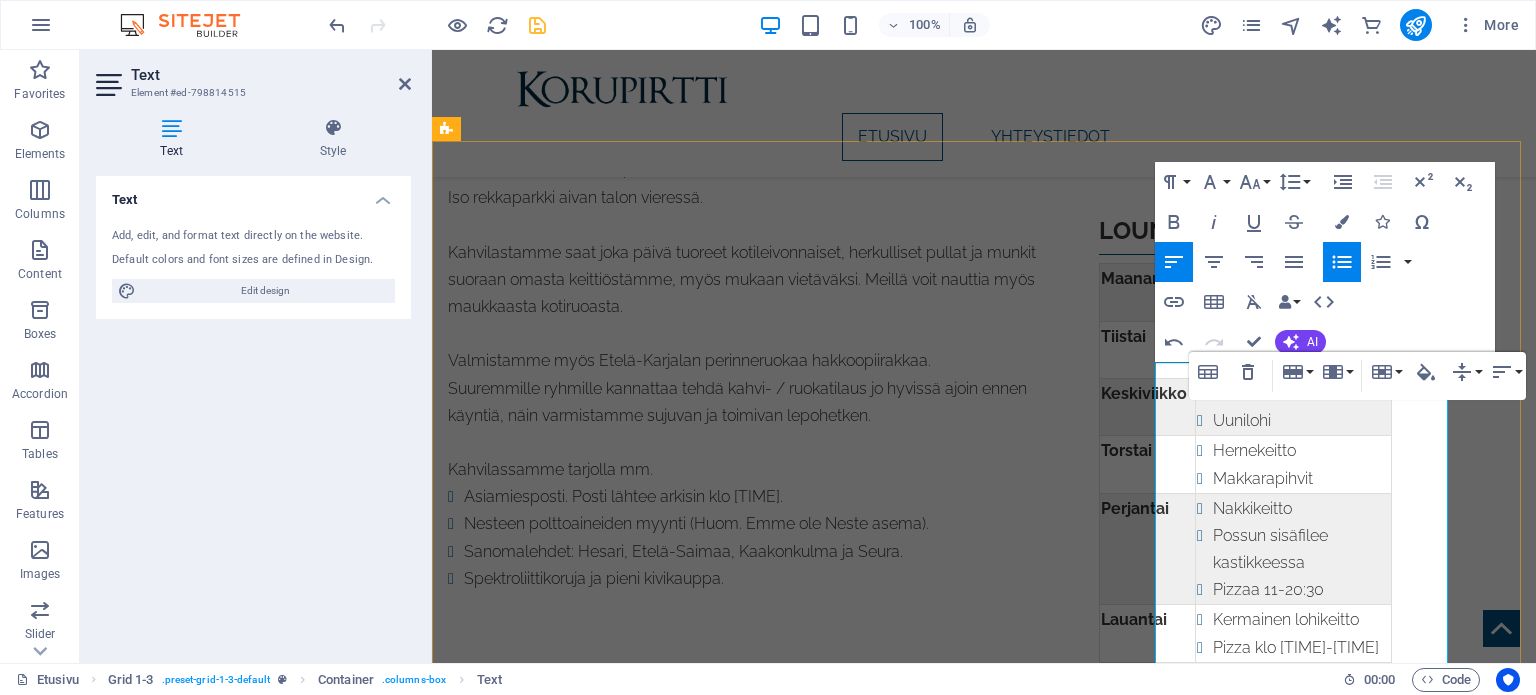 scroll, scrollTop: 488, scrollLeft: 0, axis: vertical 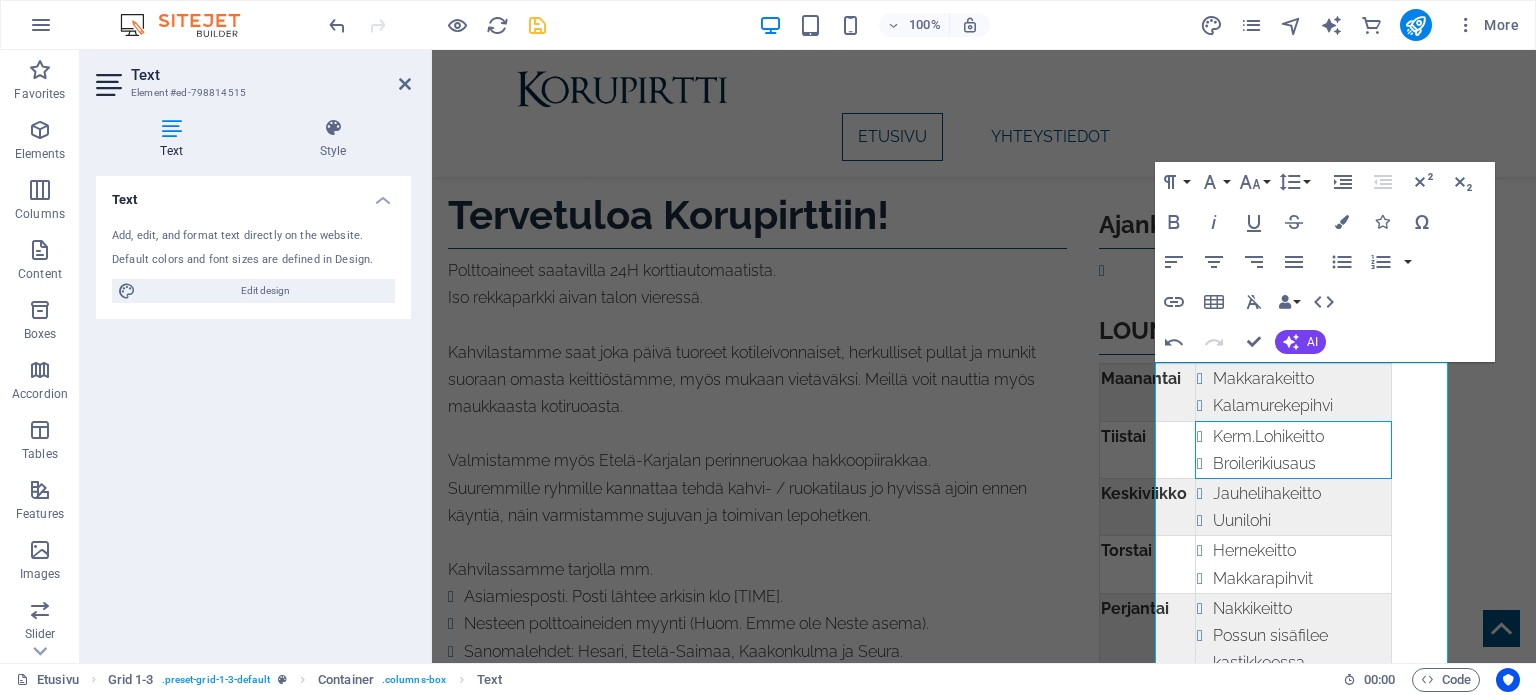 click on "Container H1 Grid 1-3 Container Image slider Container H3 Container Separator Text H3 Container Text Separator Menu Bar Image Container Spacer Menu Text Container Separator Paragraph Format Normal Heading 1 Heading 2 Heading 3 Heading 4 Heading 5 Heading 6 Code Font Family Arial Georgia Impact Tahoma Times New Roman Verdana Raleway Font Size 8 9 10 11 12 14 18 24 30 36 48 60 72 96 Line Height Default Single 1.15 1.5 Double Increase Indent Decrease Indent Superscript Subscript Bold Italic Underline Strikethrough Colors Icons Special Characters Align Left Align Center Align Right Align Justify Unordered List Default Circle Disc Square Ordered List Default Lower Alpha Lower Greek Lower Roman Upper Alpha Upper Roman Insert Link Insert Table Clear Formatting Data Bindings Company First name Last name Street ZIP code City Email Phone Mobile Fax Custom field 1 Custom field 2 Custom field 3 Custom field 4 Custom field 5 Custom field 6 HTML Undo" at bounding box center [984, 112] 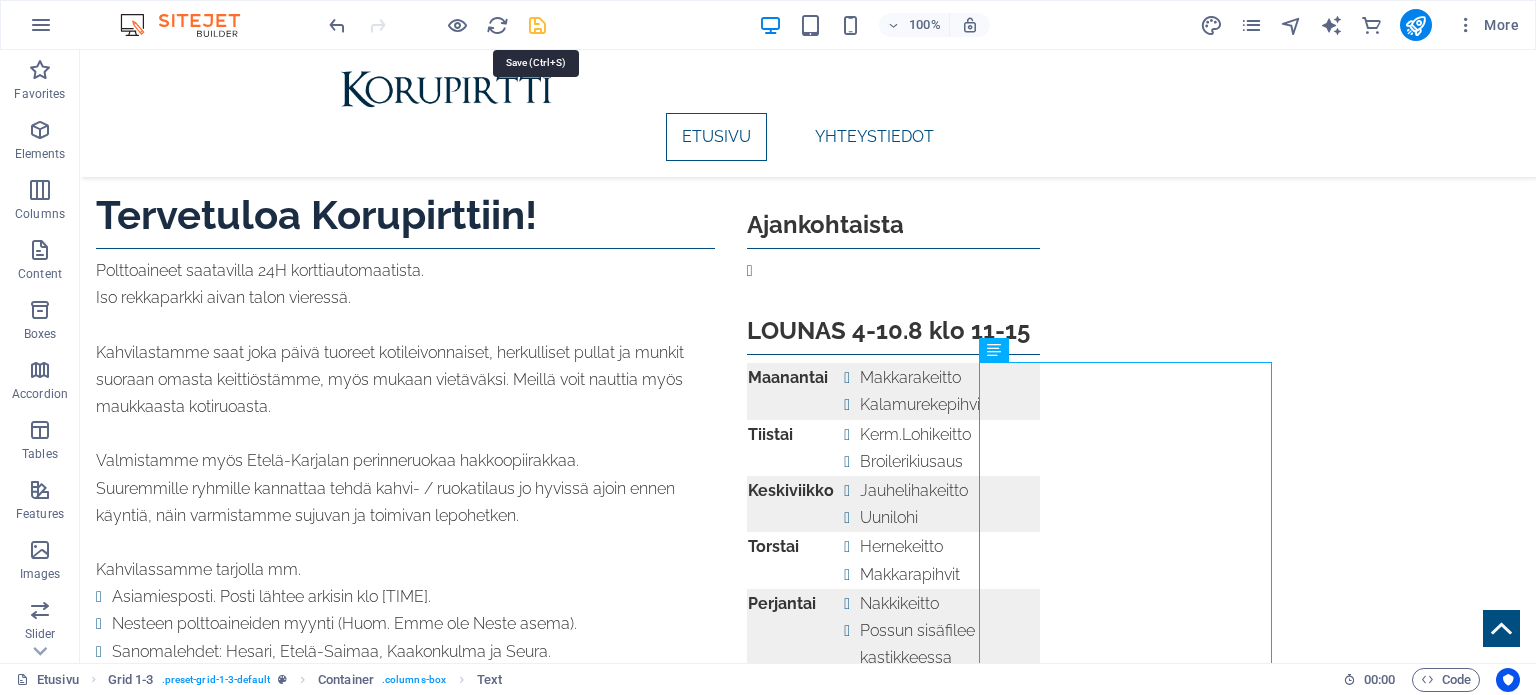 click at bounding box center [537, 25] 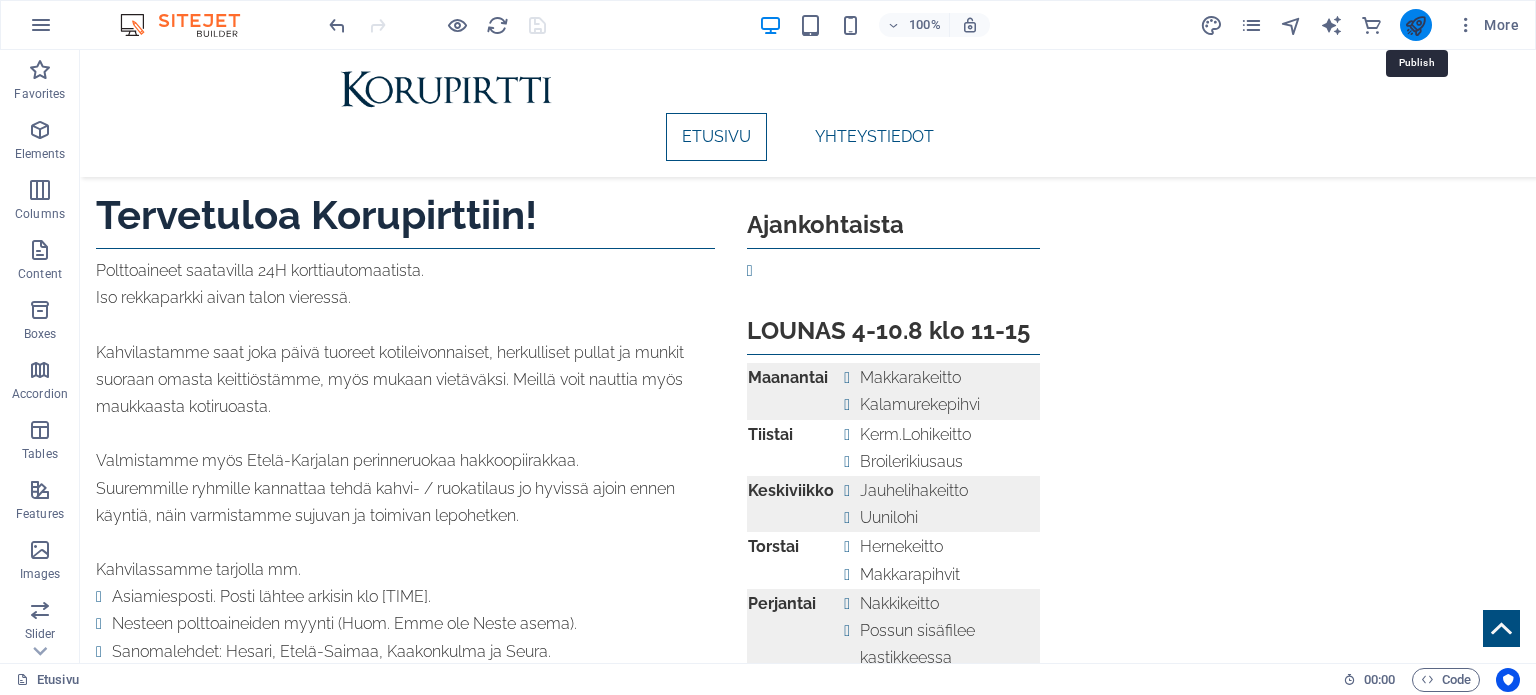 click at bounding box center (1415, 25) 